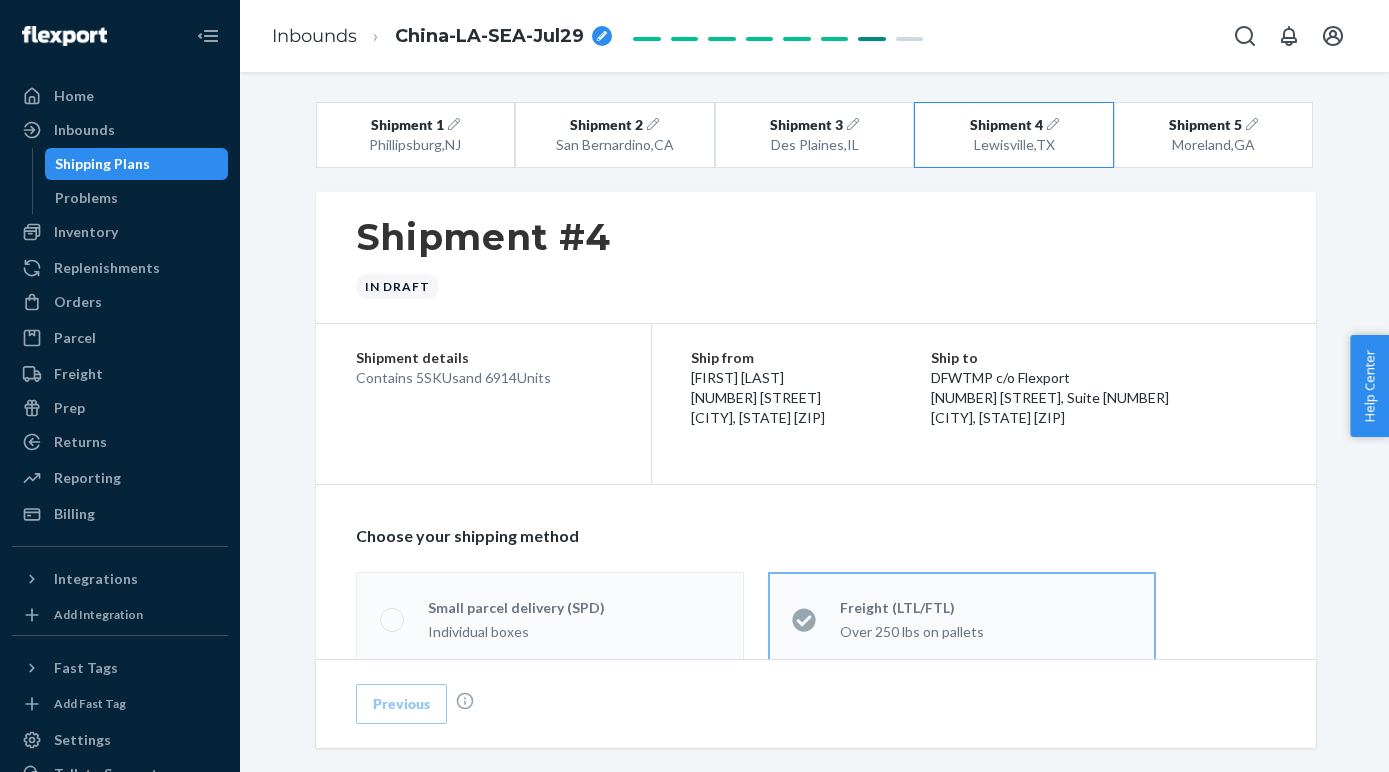 scroll, scrollTop: 0, scrollLeft: 0, axis: both 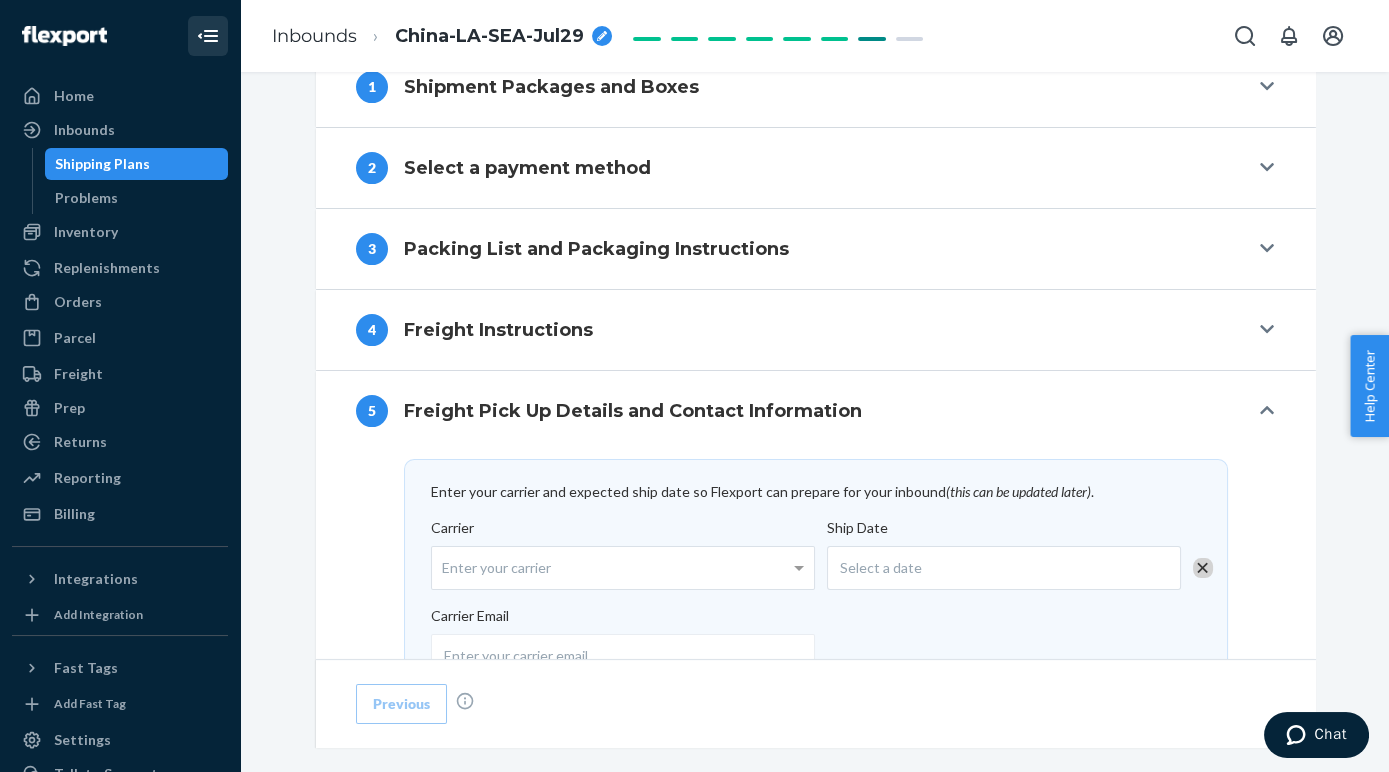 click at bounding box center (208, 36) 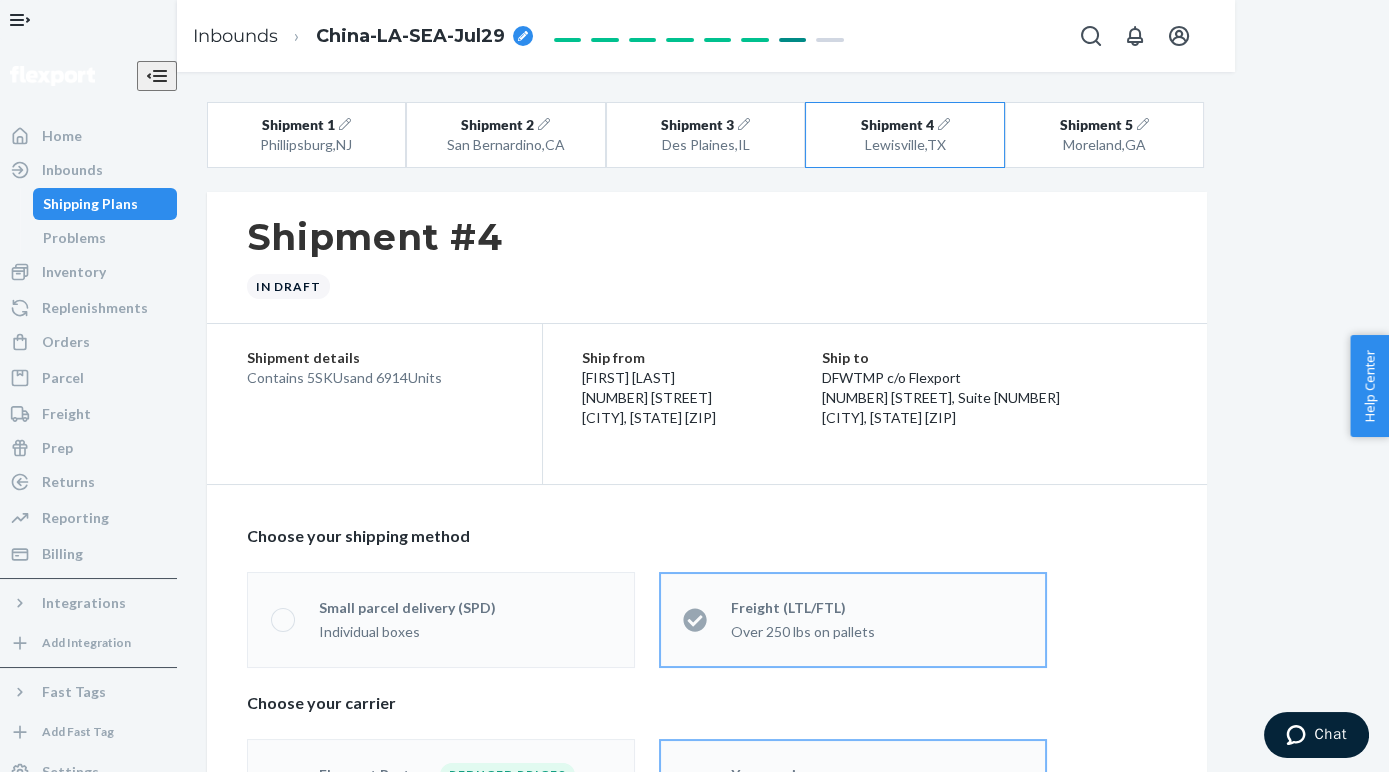 click 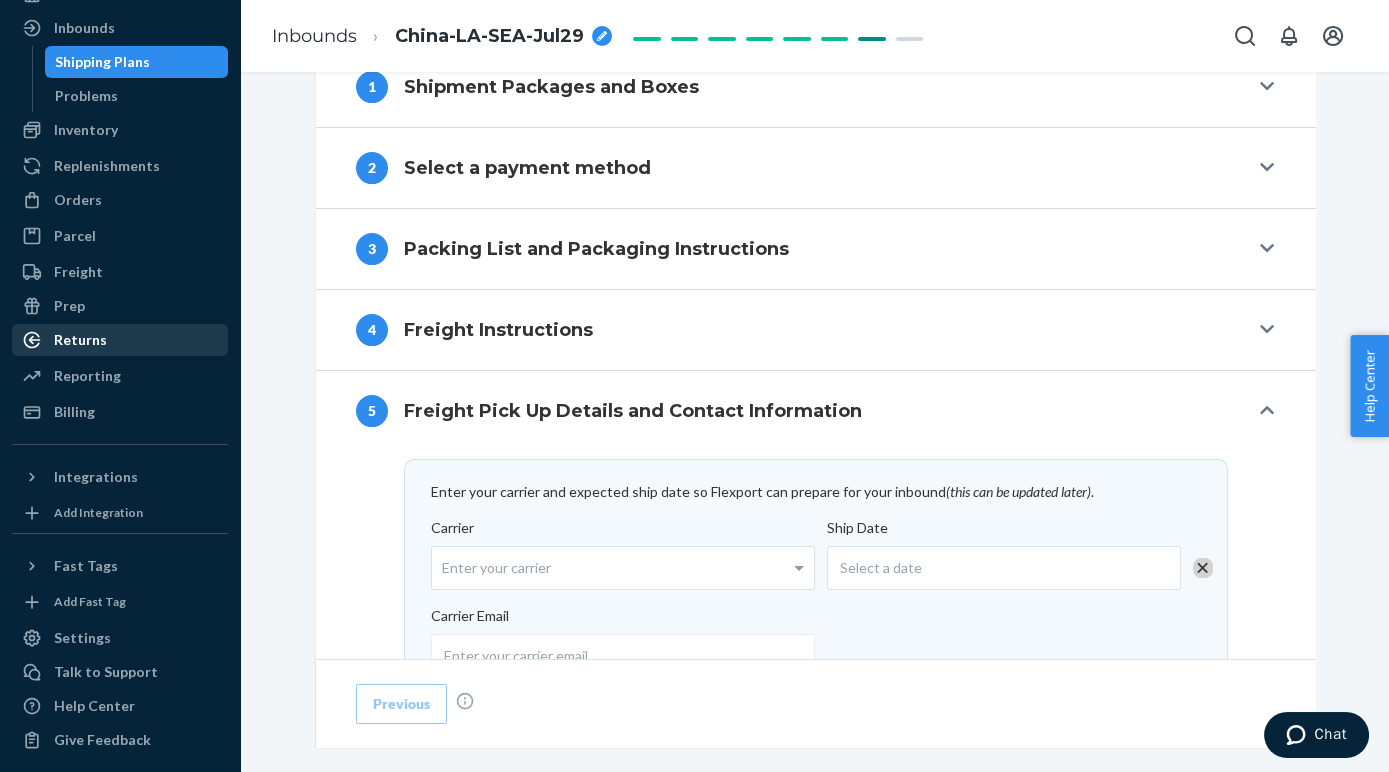 scroll, scrollTop: 107, scrollLeft: 0, axis: vertical 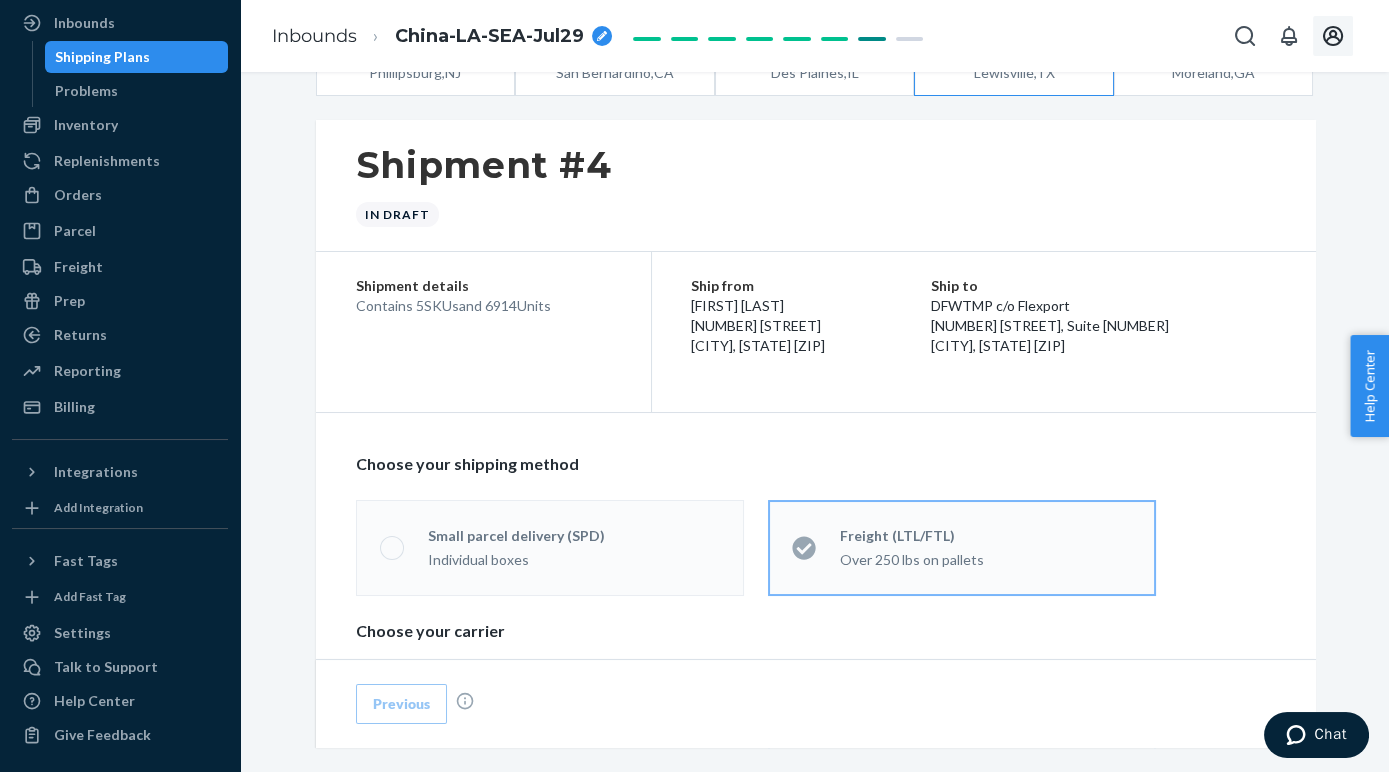 click 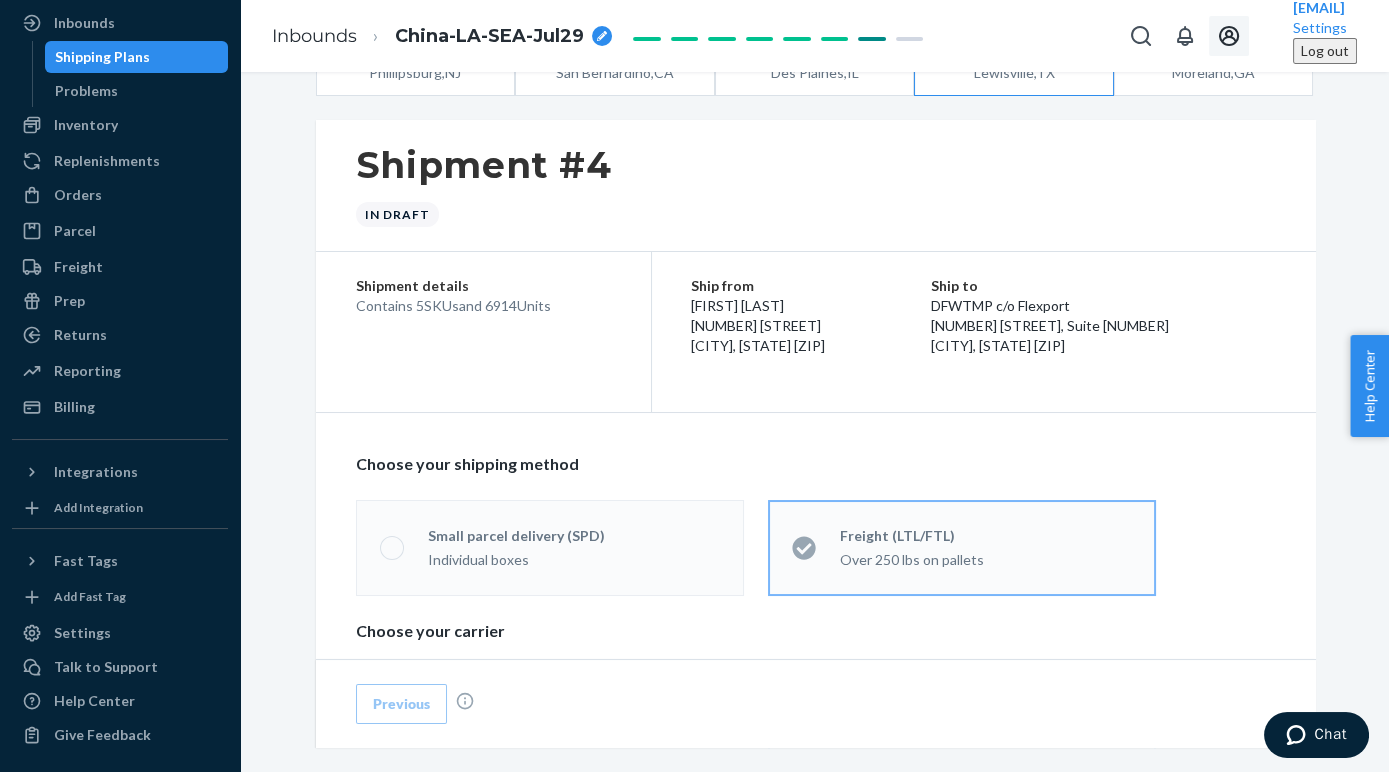 click on "Shipment 1 Phillipsburg , NJ Shipment 2 San Bernardino , CA Shipment 3 Des Plaines , IL Shipment 4 Lewisville , TX Shipment 5 Moreland , GA Shipment #4 In draft Shipment details Contains 5 SKUs and 6914 Units Ship from [FIRST] [LAST]
[NUMBER] [STREET]
[CITY], [STATE] [ZIP] Ship to DFWTMP c/o Flexport [NUMBER] [STREET], Suite [NUMBER]
[CITY], [STATE] [ZIP] Choose your shipping method Small parcel delivery (SPD) Individual boxes Freight (LTL/FTL) Over 250 lbs on pallets Choose your carrier Flexport Partner Reduced prices Hassle free, transparent tracking Your carrier Use your own transportation 1 Shipment Packages and Boxes 2 Select a payment method 3 Packing List and Packaging Instructions 4 Freight Instructions 5 Freight Pick Up Details and Contact Information Enter your carrier and expected ship date so Flexport can prepare for your inbound (this can be updated later) . Carrier Enter your carrier Ship Date Select a date Carrier Email We will send your carrier an email to visit Conduit 9882332 . 6" at bounding box center [814, 964] 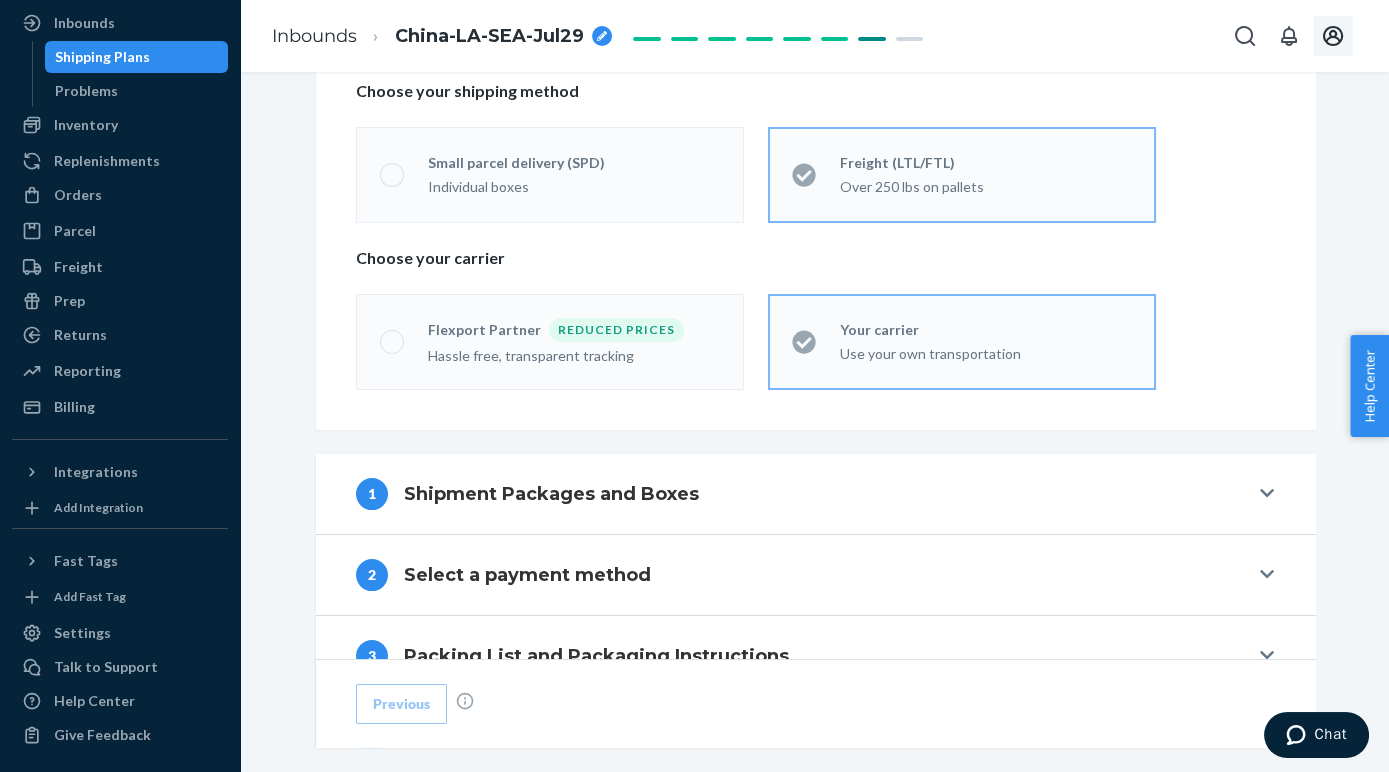scroll, scrollTop: 450, scrollLeft: 0, axis: vertical 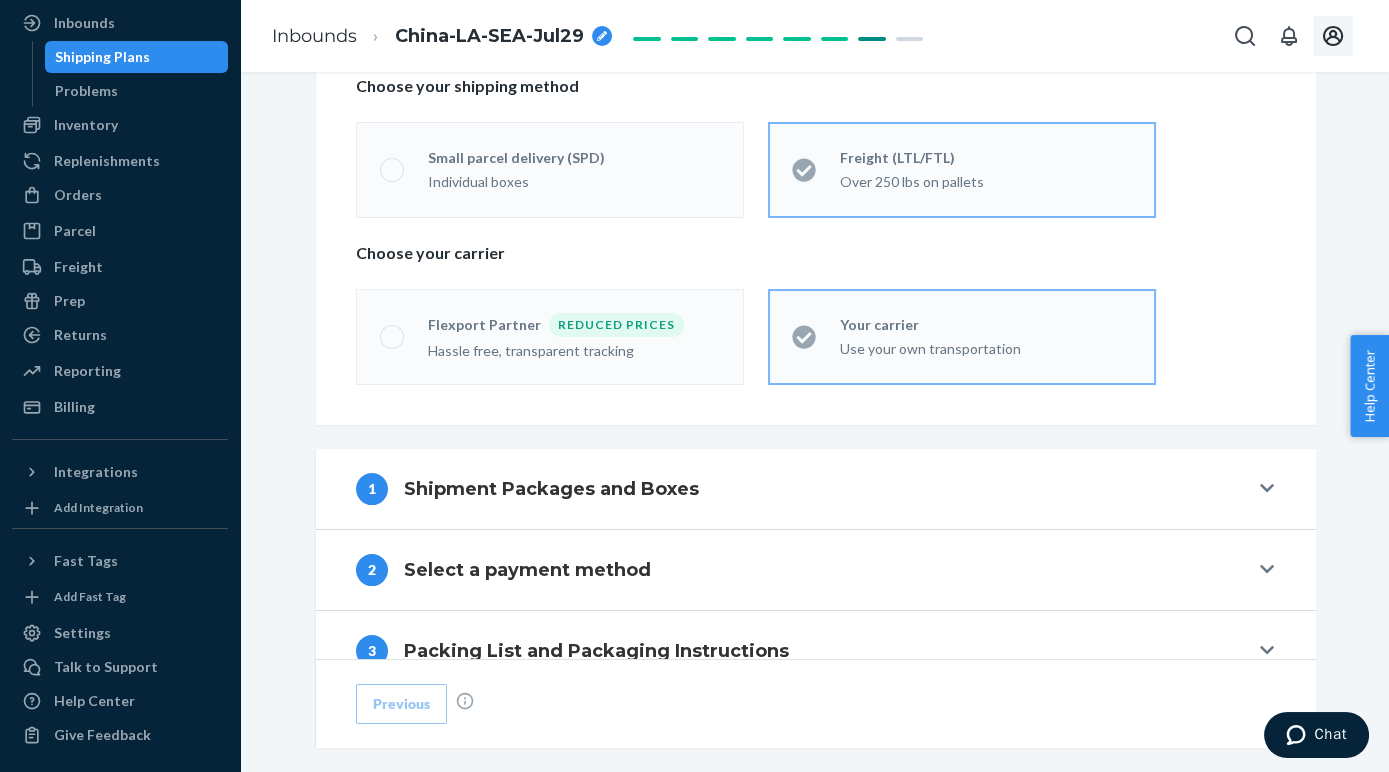 click on "1 Shipment Packages and Boxes" at bounding box center (802, 489) 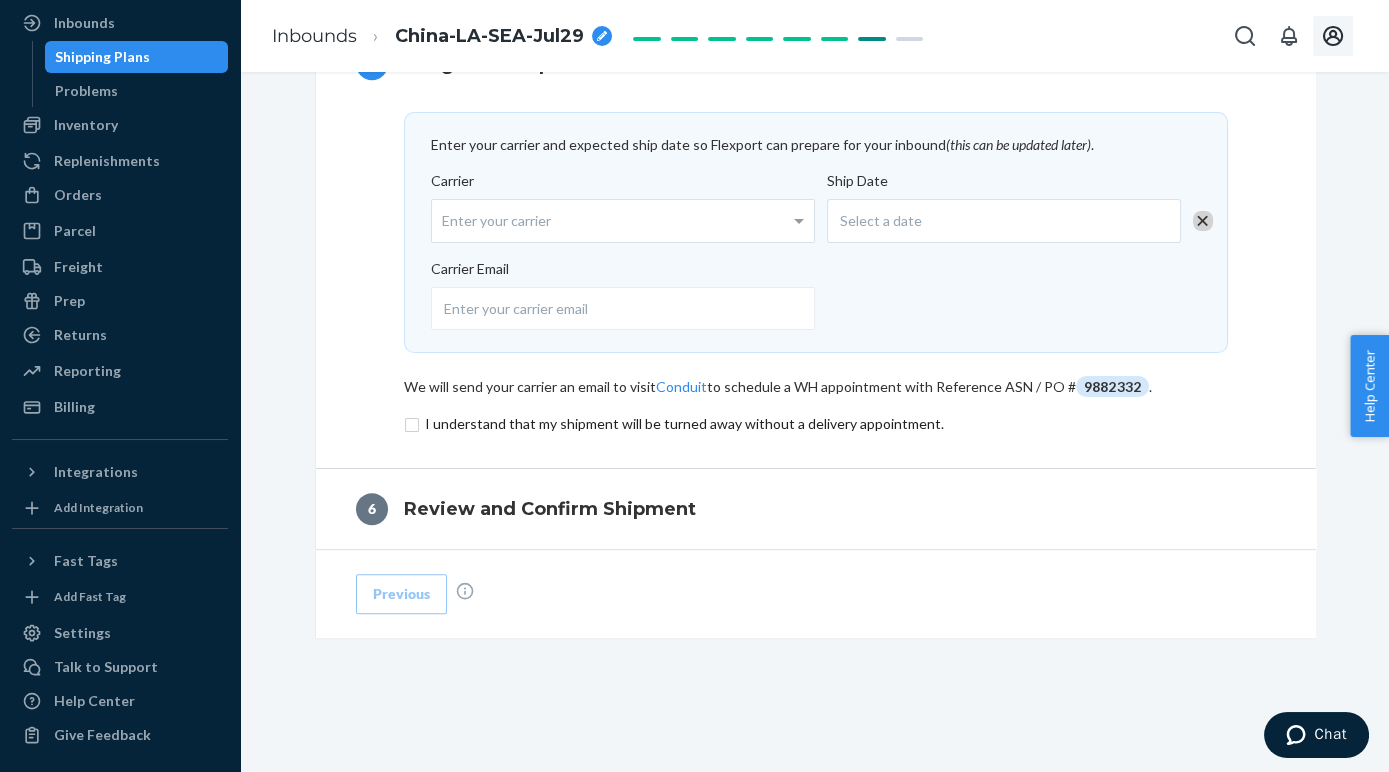scroll, scrollTop: 1730, scrollLeft: 0, axis: vertical 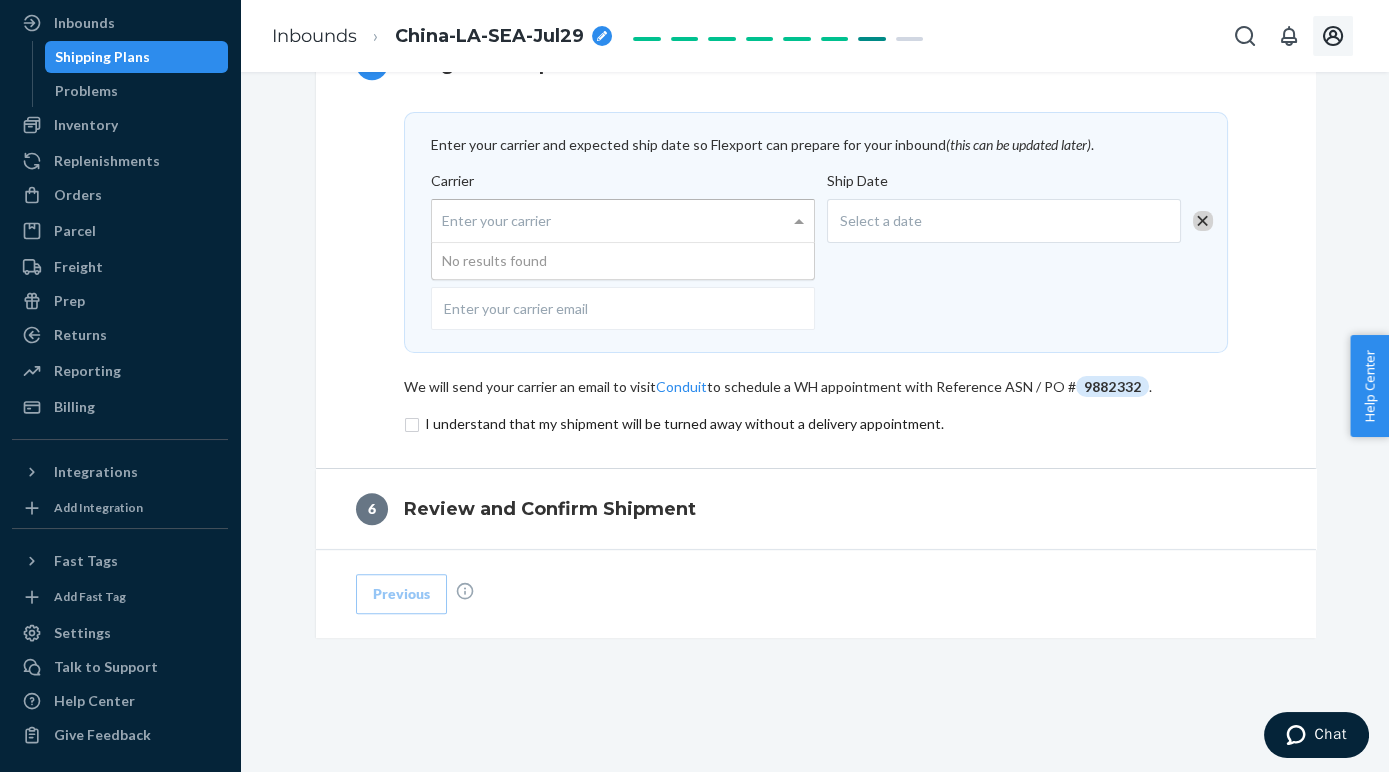 click on "Enter your carrier" at bounding box center [623, 221] 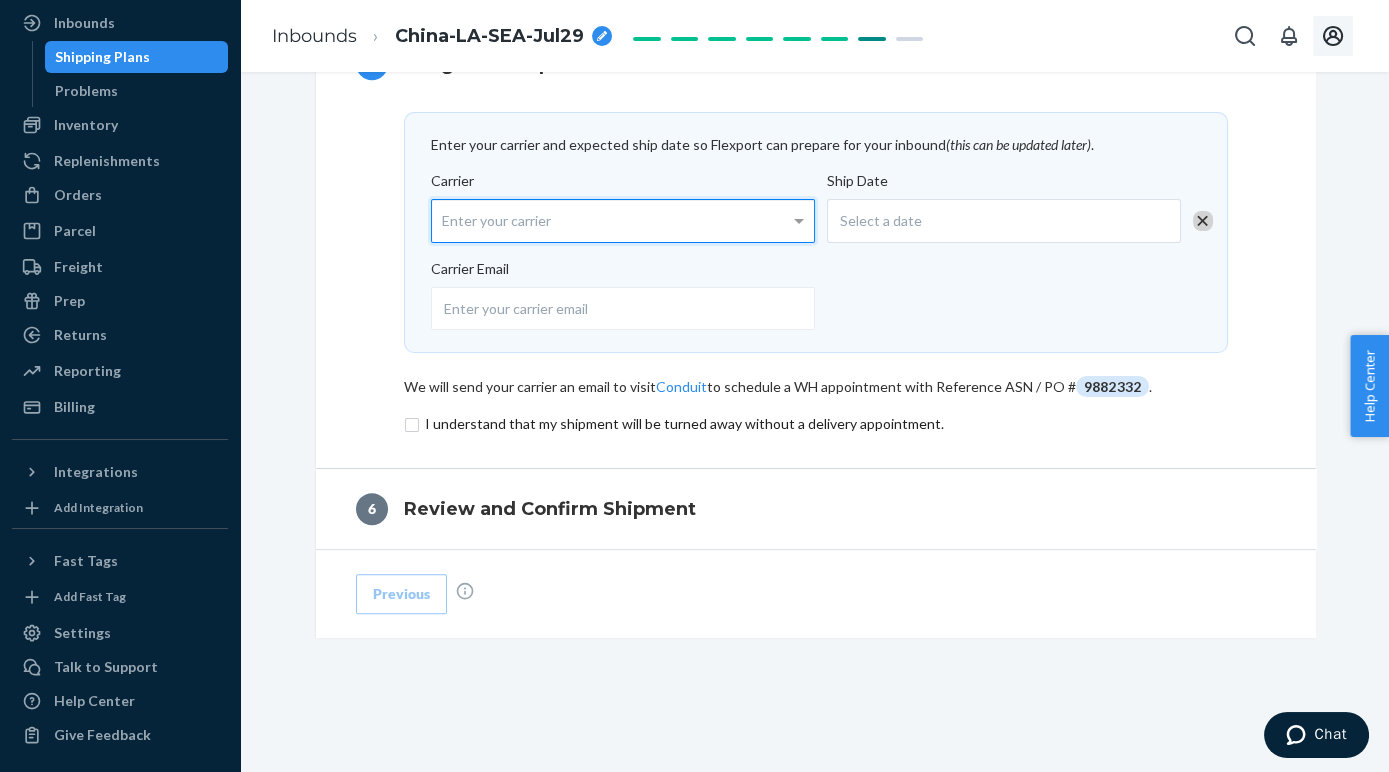 scroll, scrollTop: 1740, scrollLeft: 0, axis: vertical 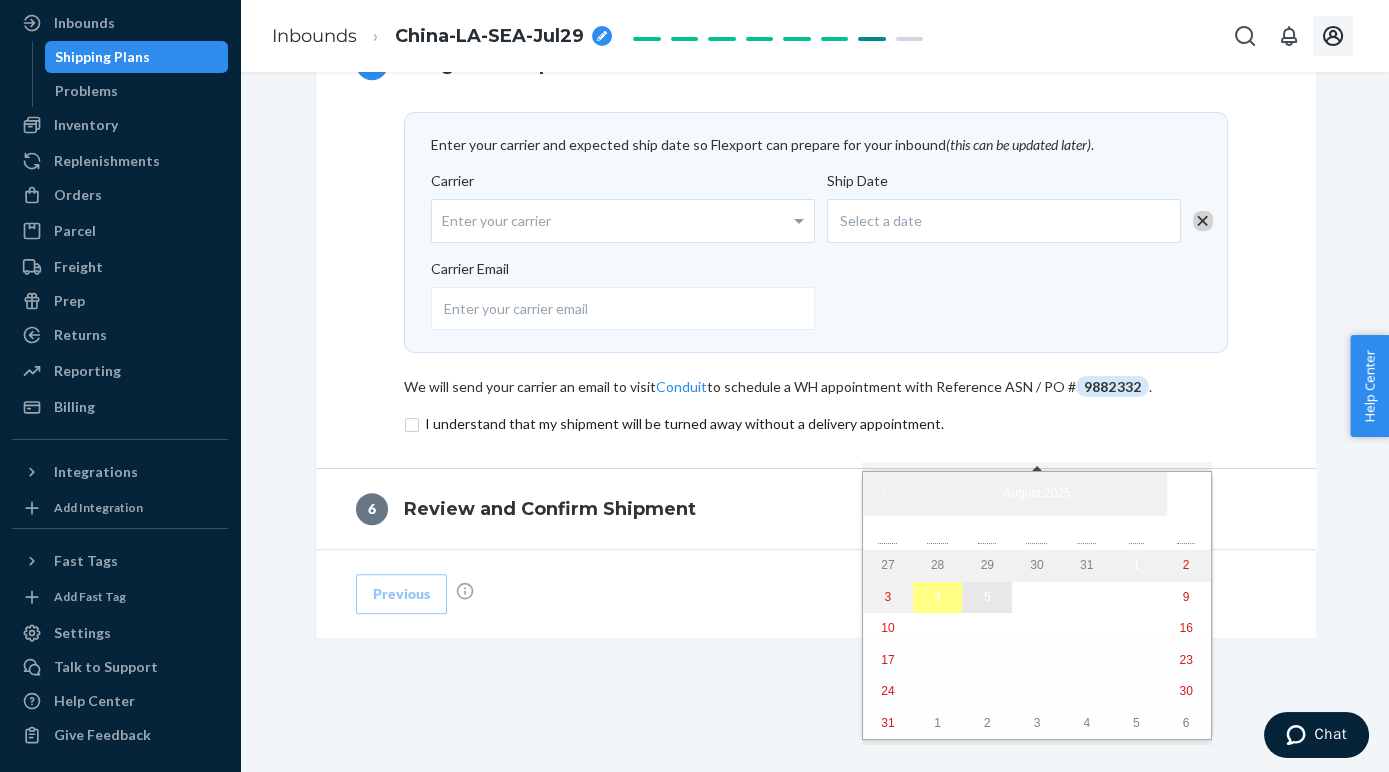 click on "5" at bounding box center (987, 598) 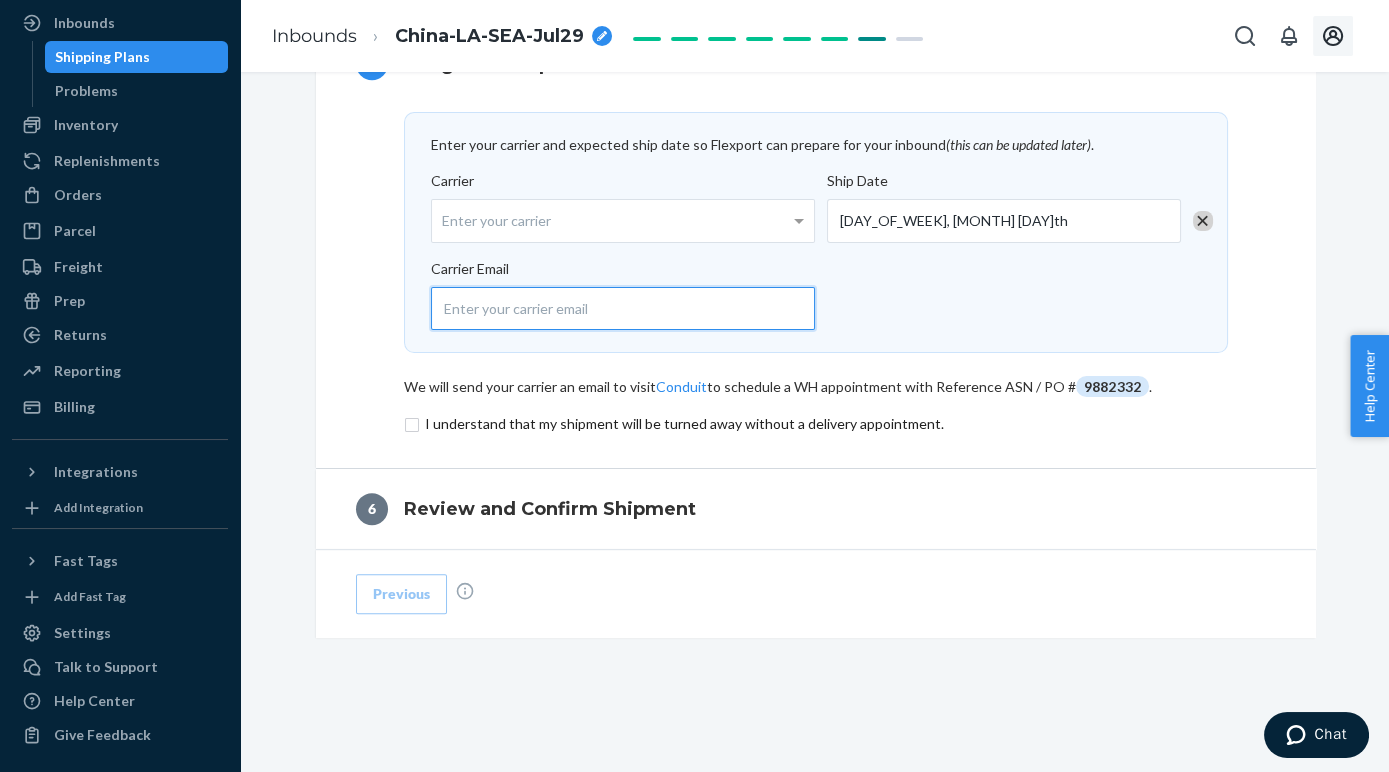 click at bounding box center [623, 308] 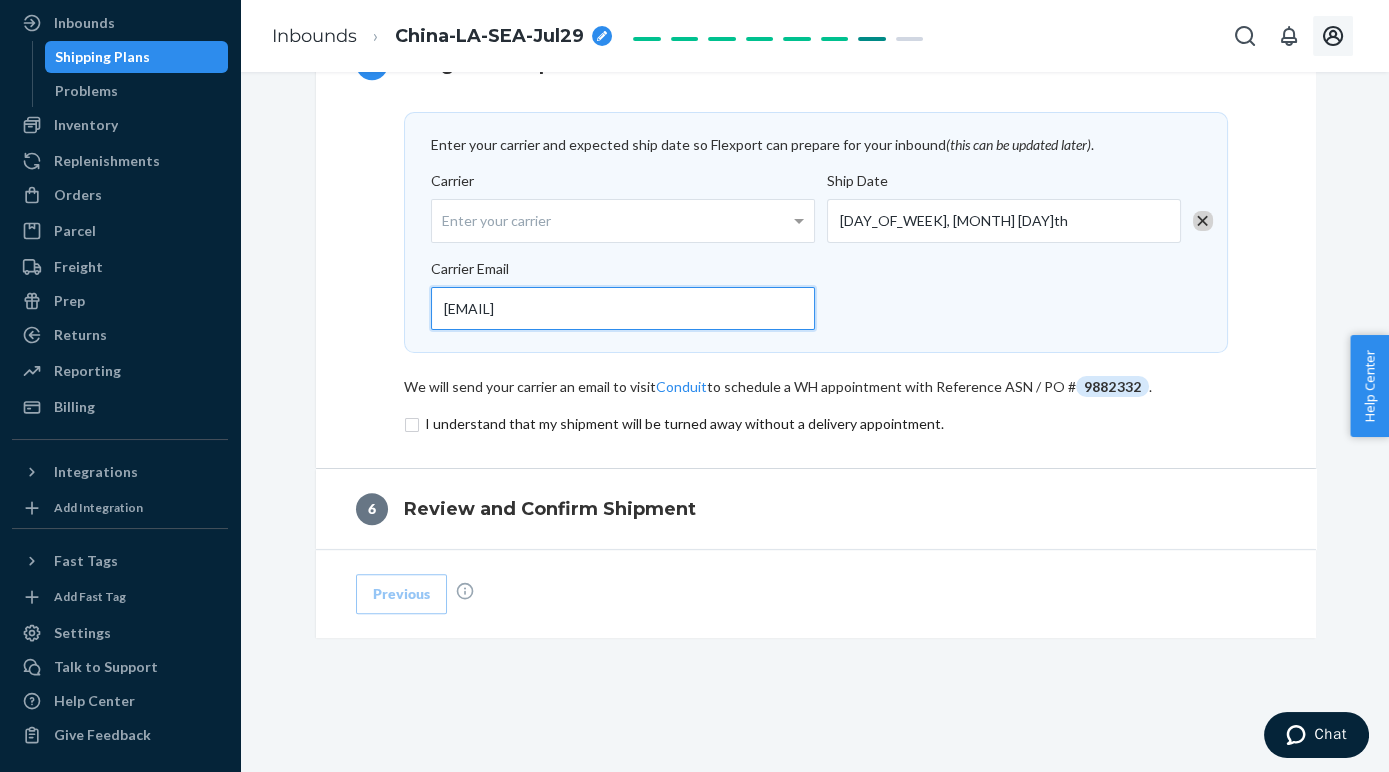 type on "[EMAIL]" 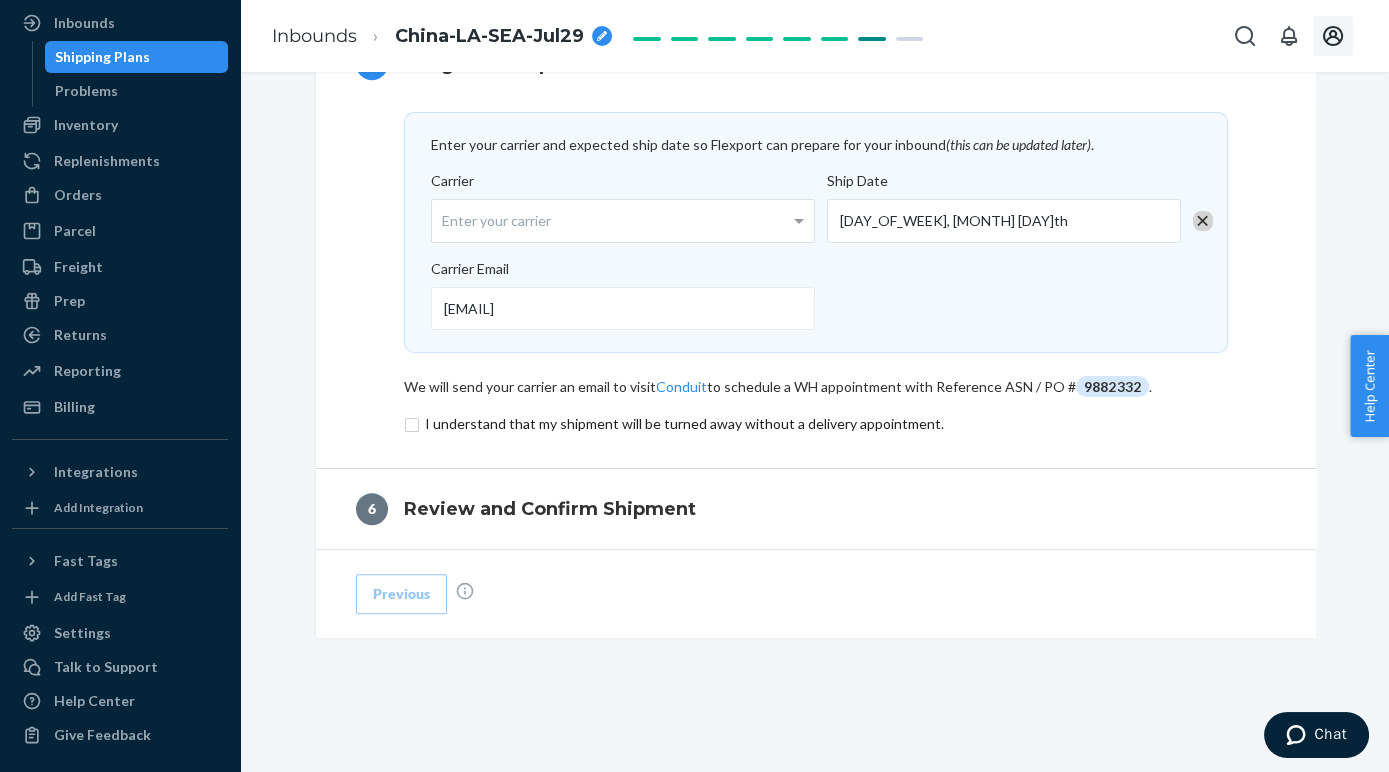 click on "[EMAIL]" at bounding box center [810, 304] 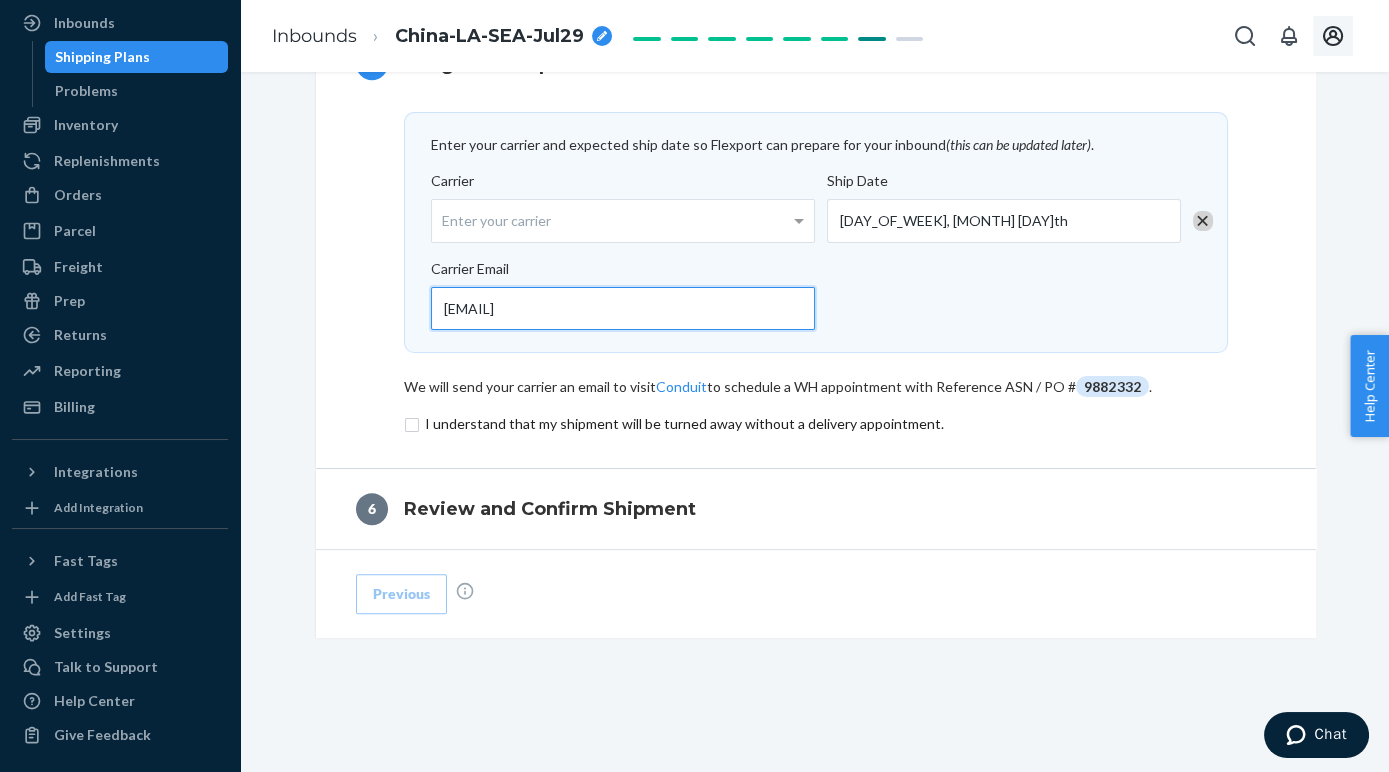 click on "[EMAIL]" at bounding box center [623, 308] 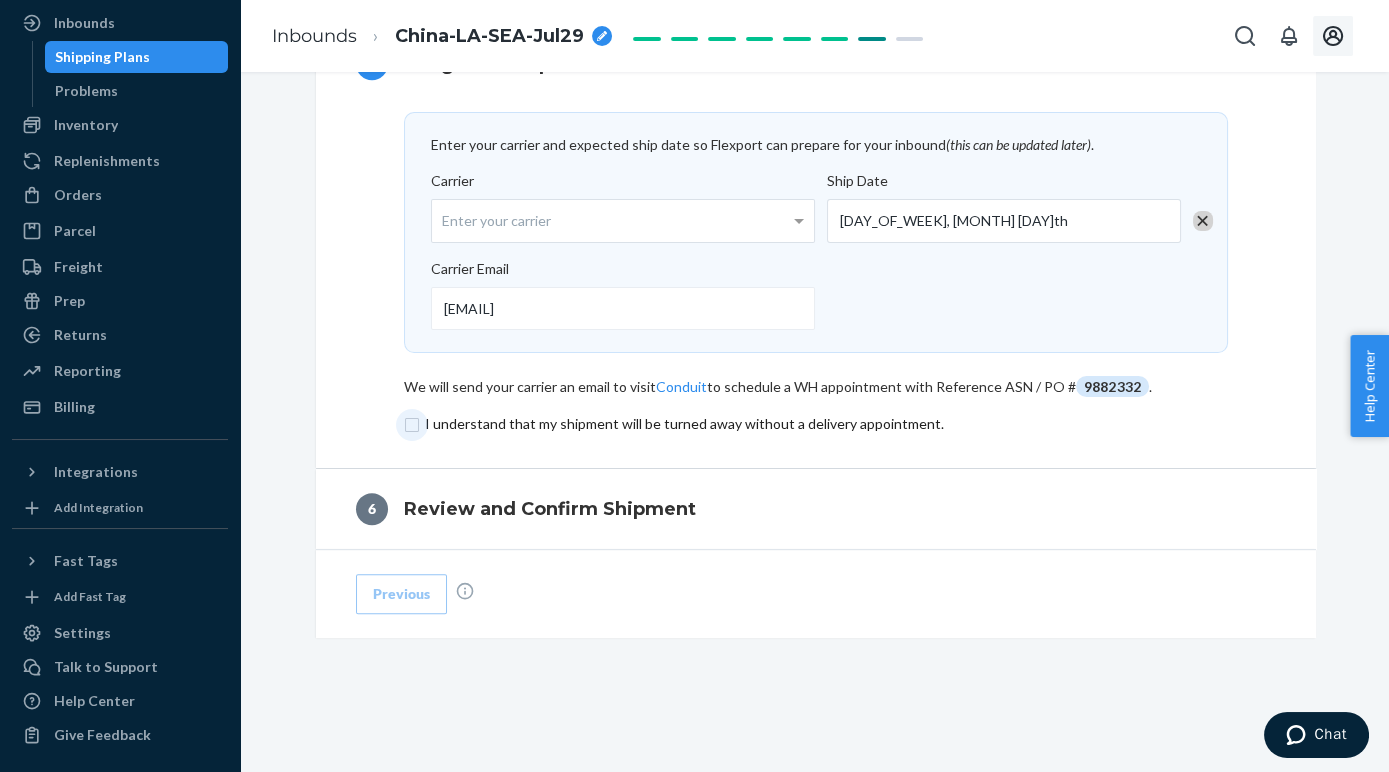 click at bounding box center (816, 424) 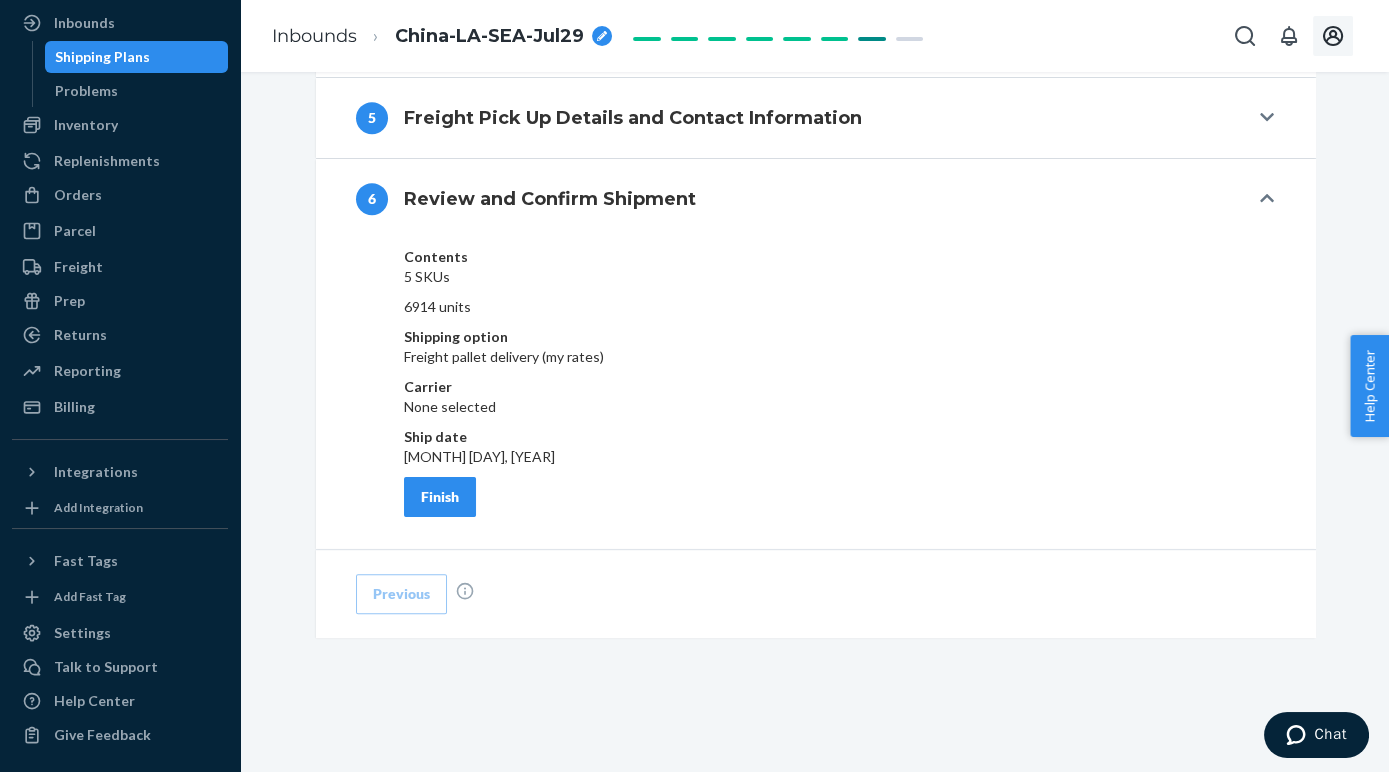 scroll, scrollTop: 1598, scrollLeft: 0, axis: vertical 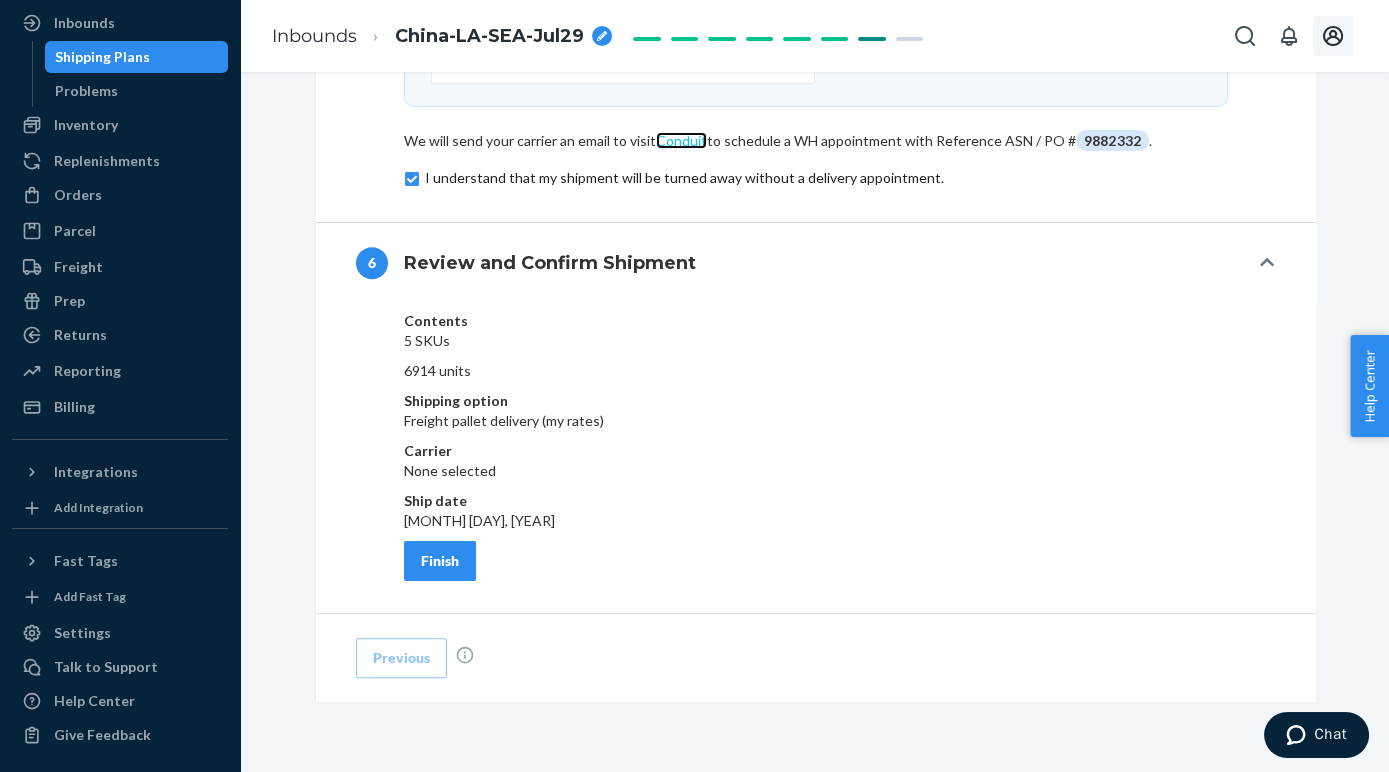 click on "Conduit" at bounding box center (681, 140) 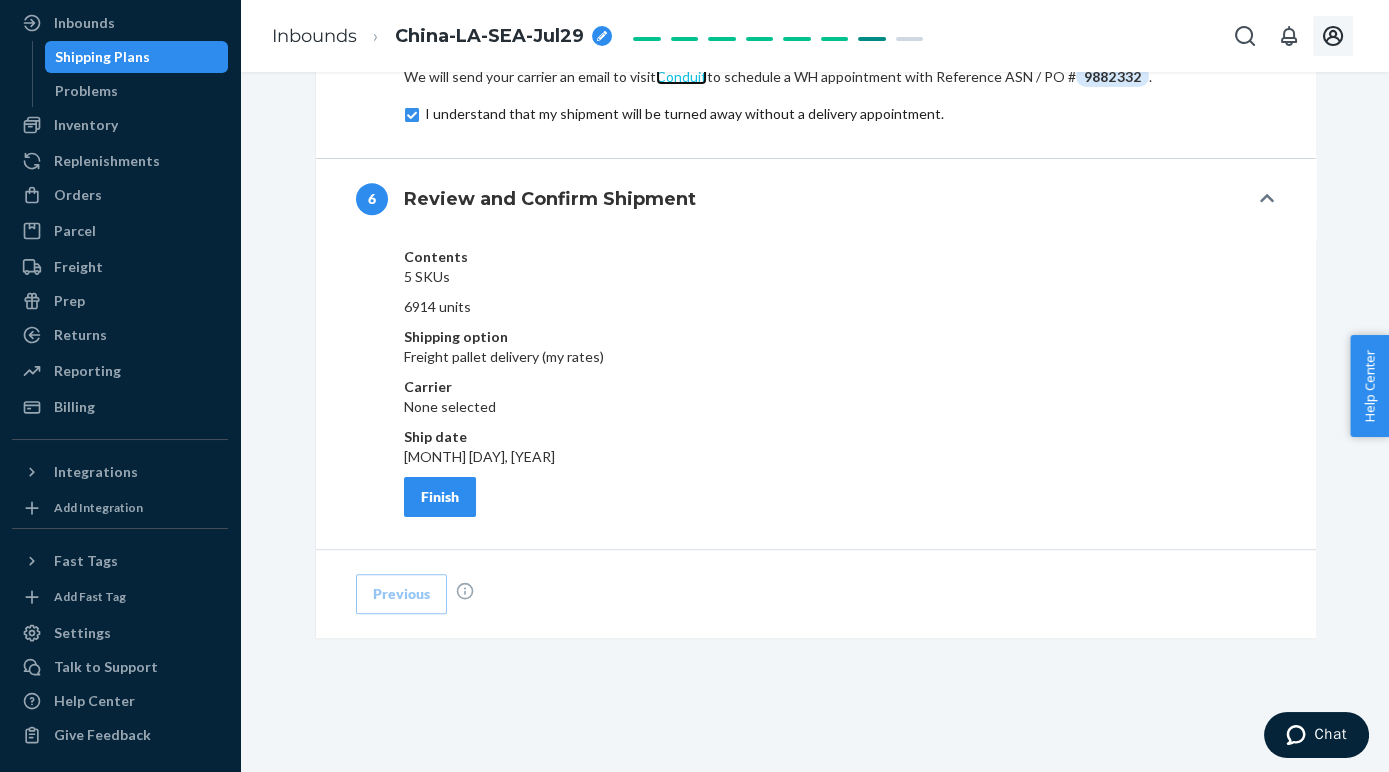scroll, scrollTop: 2095, scrollLeft: 0, axis: vertical 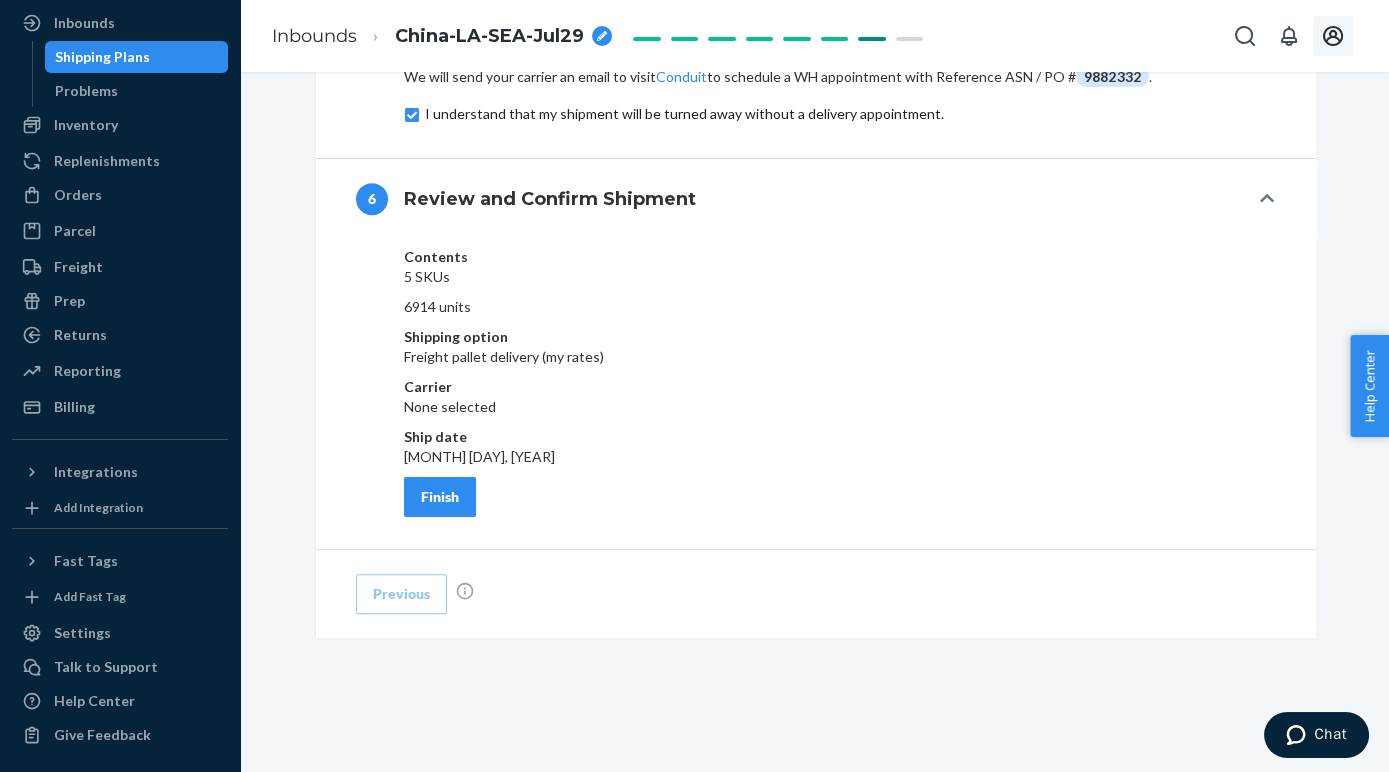 click on "Finish" at bounding box center (440, 497) 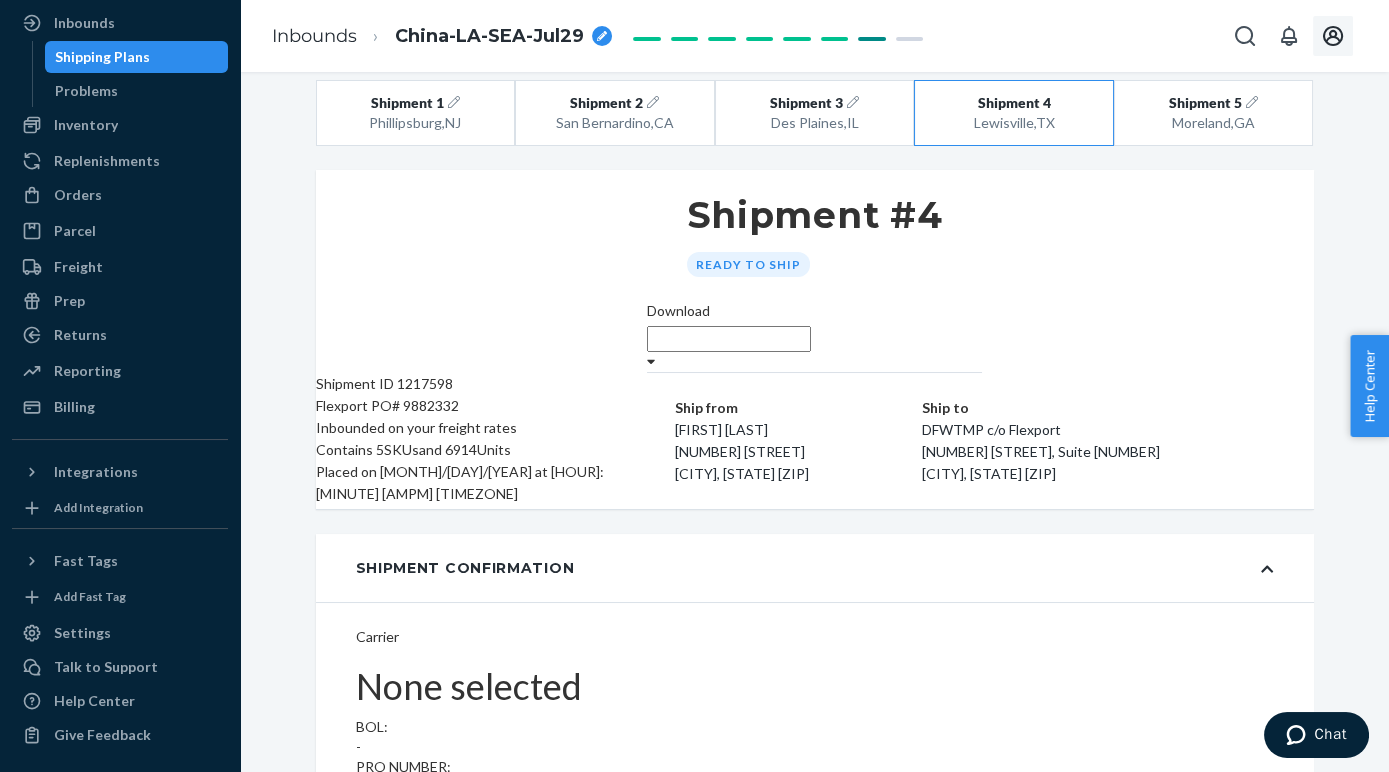 scroll, scrollTop: 23, scrollLeft: 0, axis: vertical 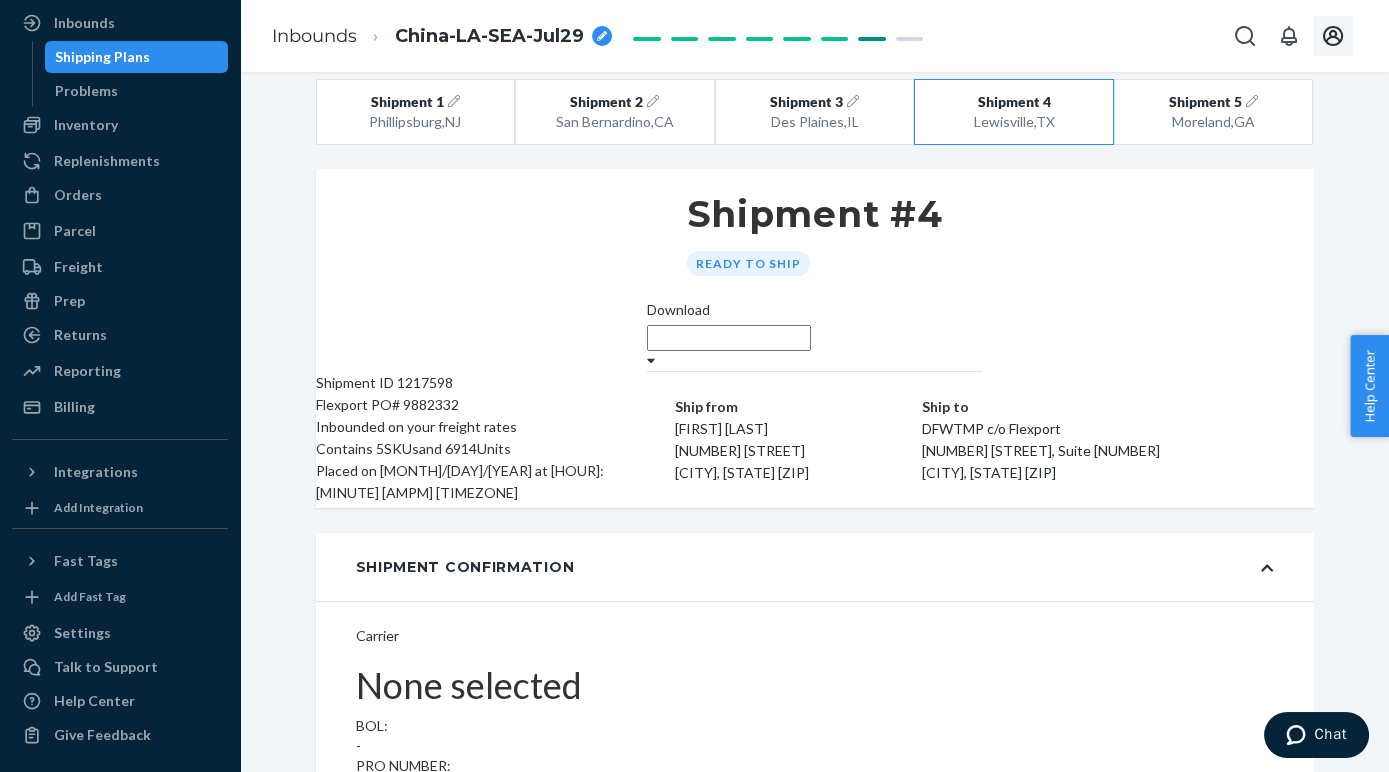 click on "Ship to" at bounding box center [1097, 407] 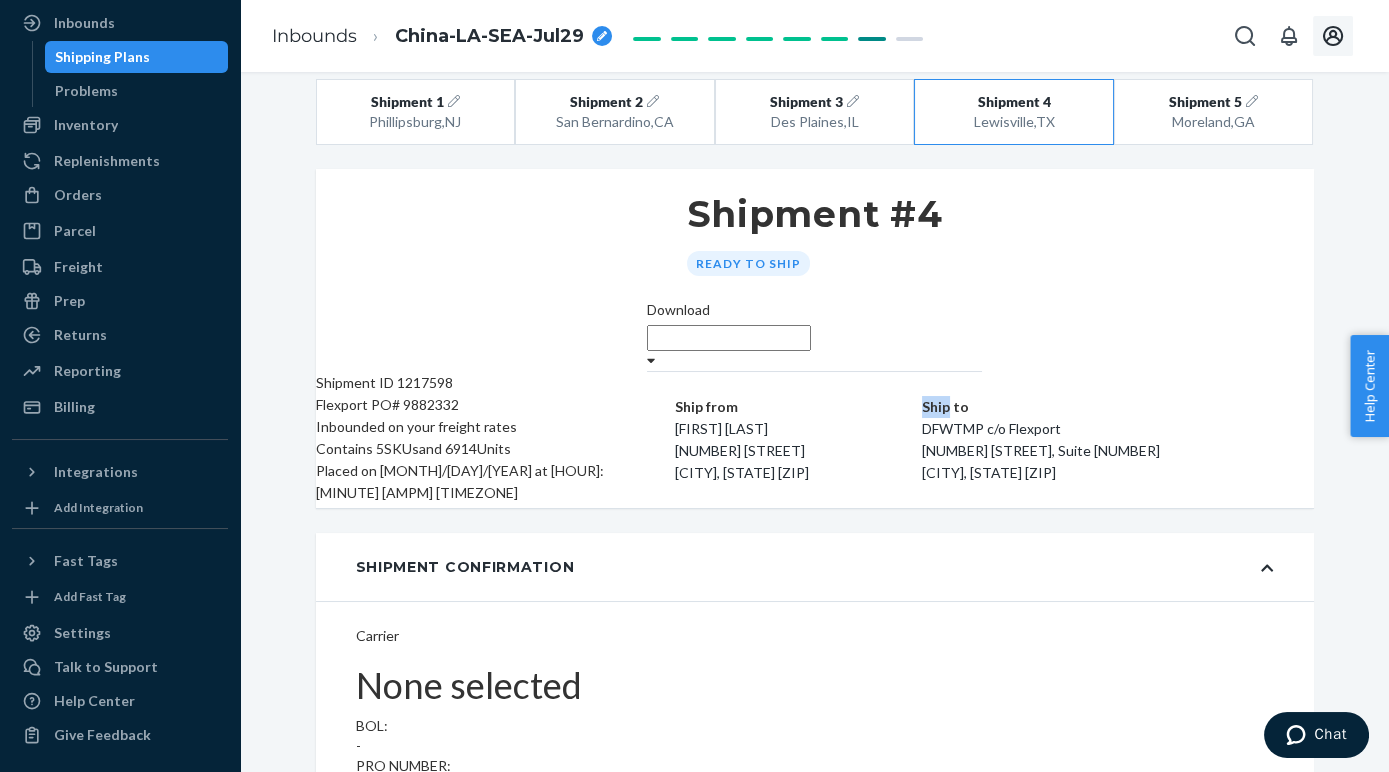 click on "Ship to" at bounding box center [1097, 407] 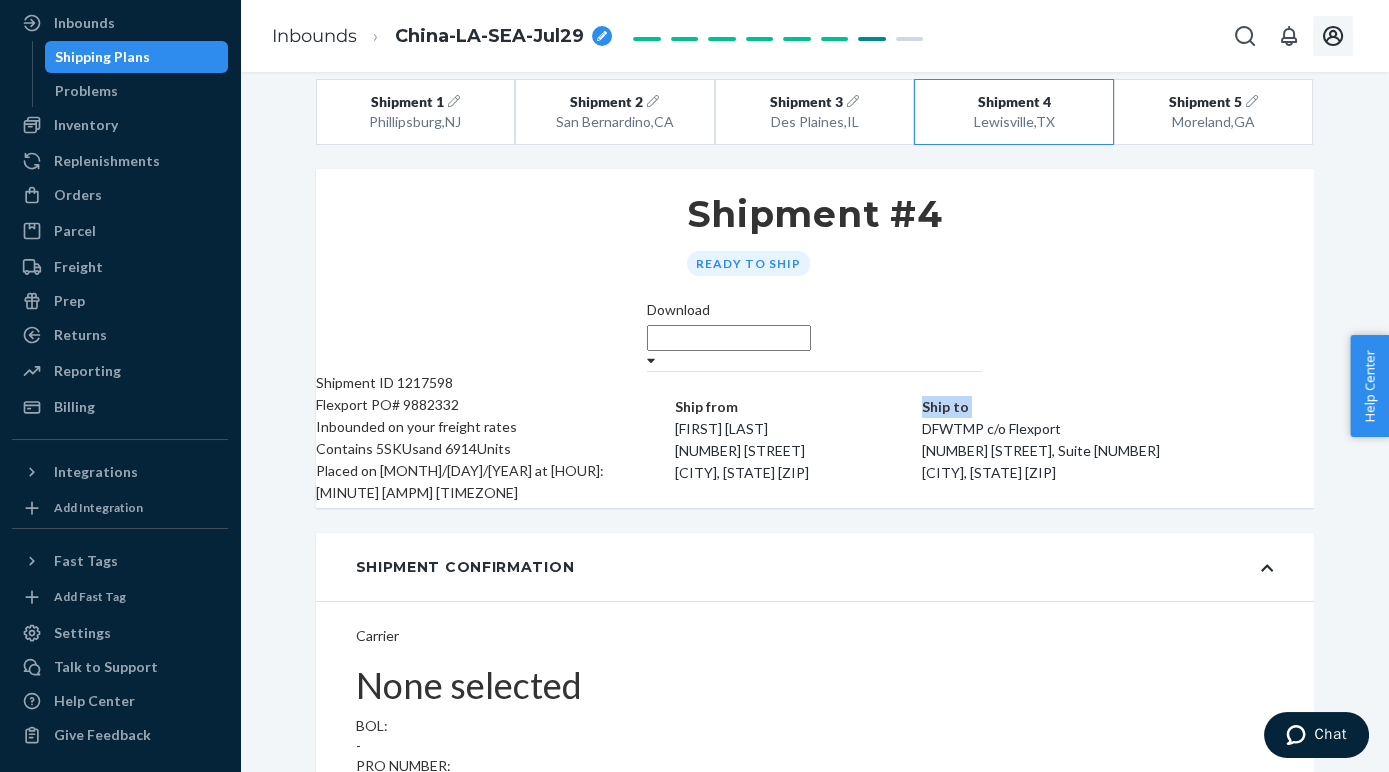click on "Ship to" at bounding box center [1097, 407] 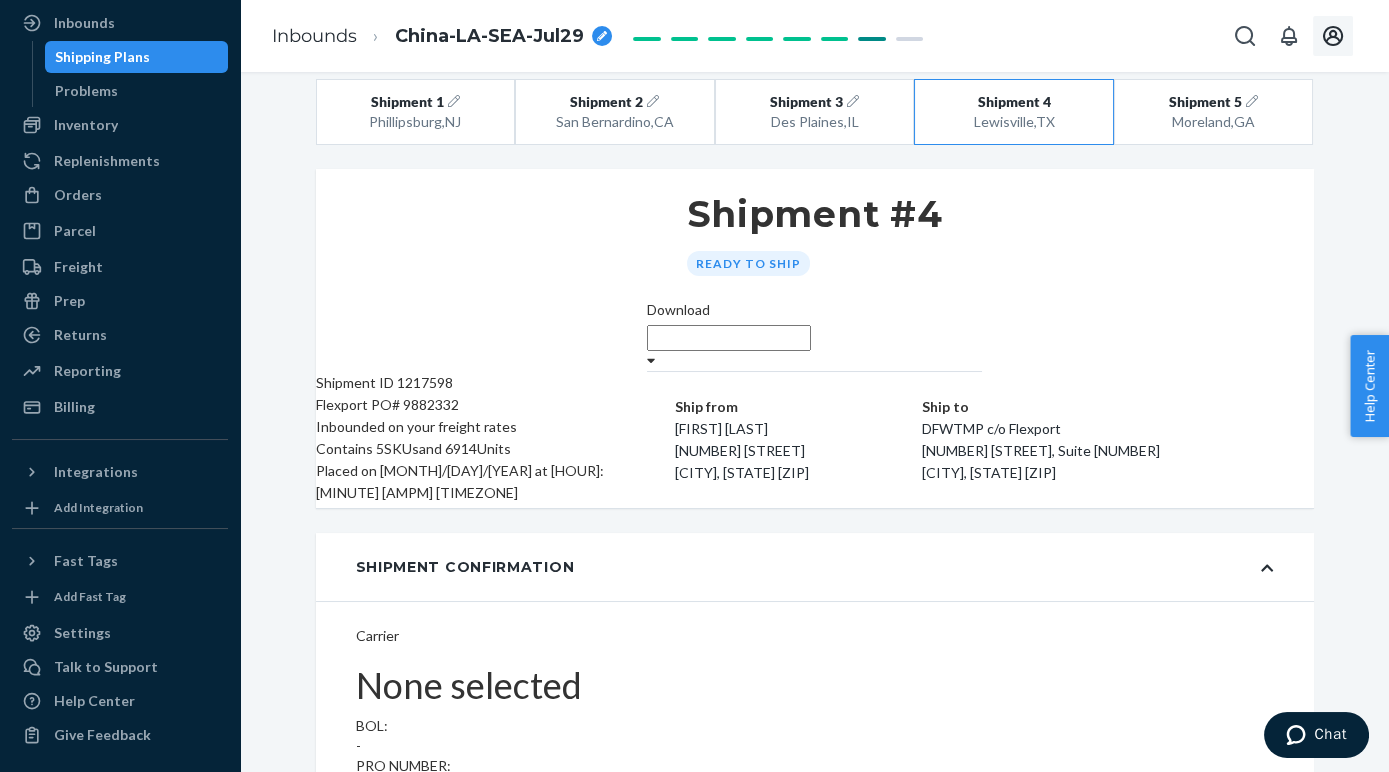 click on "Ship to DFWTMP c/o Flexport [NUMBER] [STREET], Suite [NUMBER]
[CITY], [STATE] [ZIP]" at bounding box center (1097, 440) 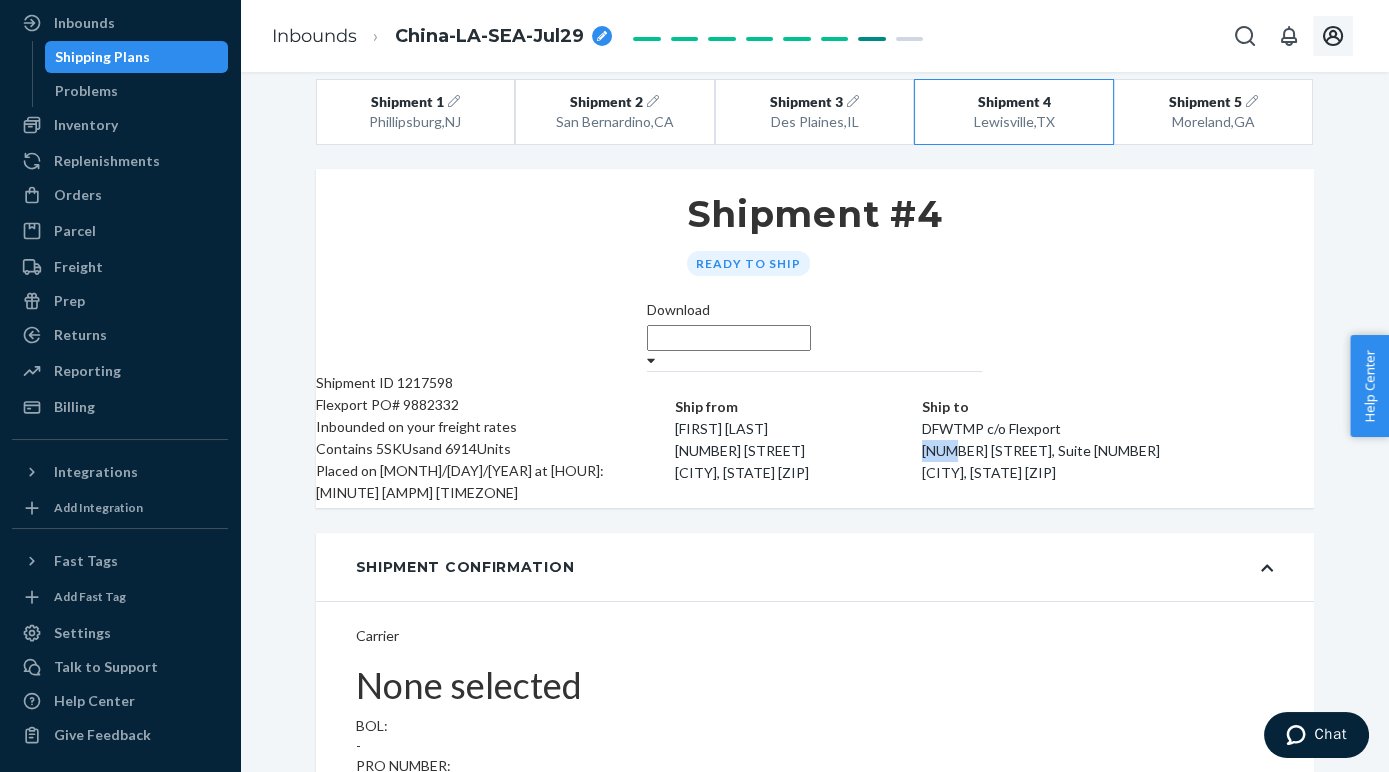 click on "Ship to DFWTMP c/o Flexport [NUMBER] [STREET], Suite [NUMBER]
[CITY], [STATE] [ZIP]" at bounding box center [1097, 440] 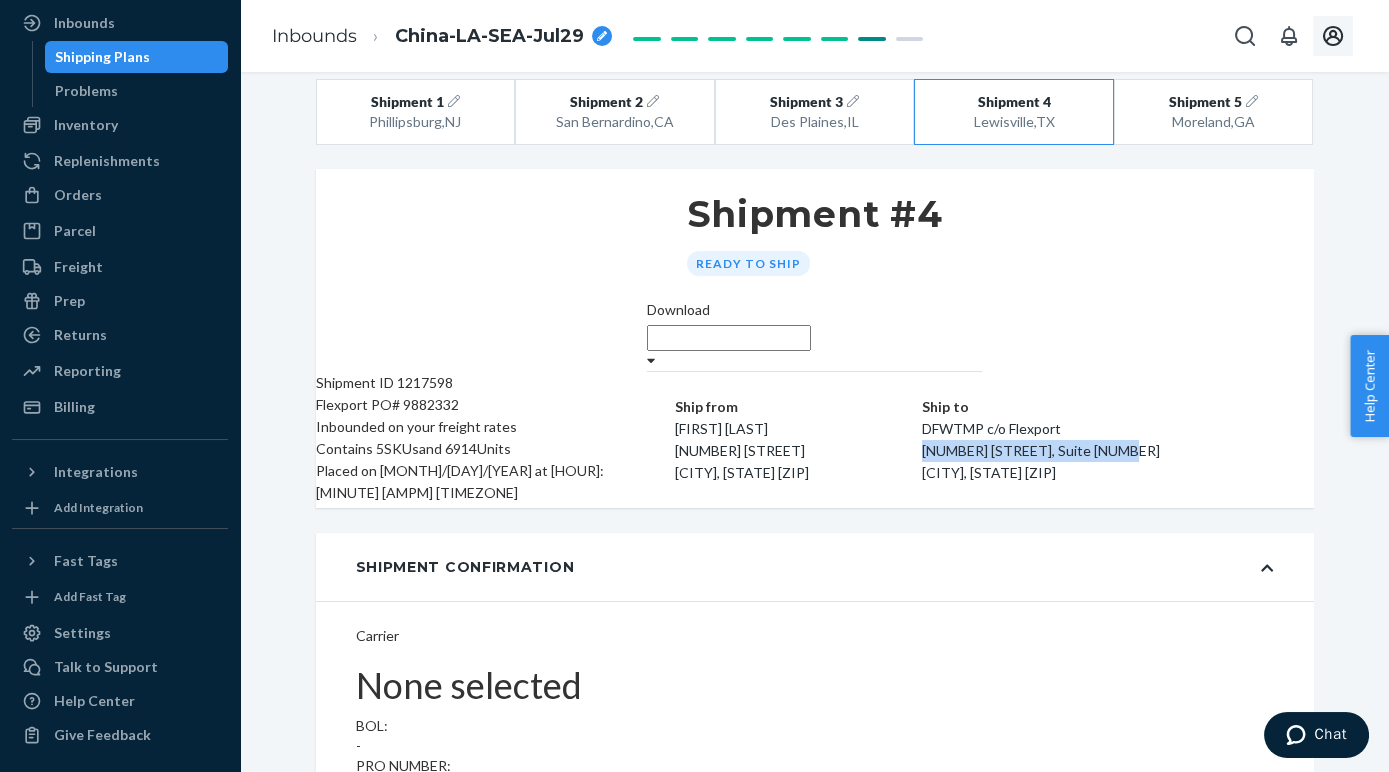 click on "Ship to DFWTMP c/o Flexport [NUMBER] [STREET], Suite [NUMBER]
[CITY], [STATE] [ZIP]" at bounding box center [1097, 440] 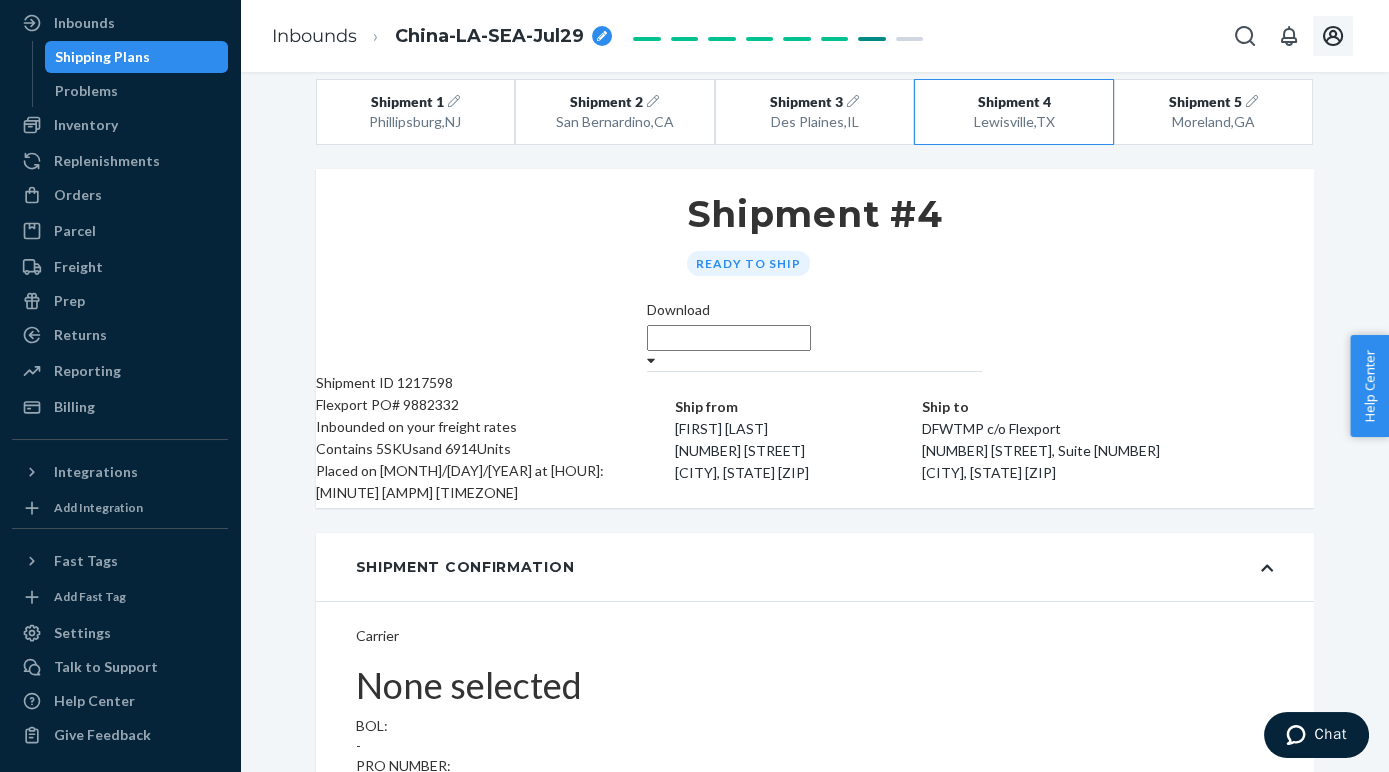 click on "Ship from [FIRST] [LAST]
[NUMBER] [STREET]
[CITY], [STATE] [ZIP]" at bounding box center (798, 440) 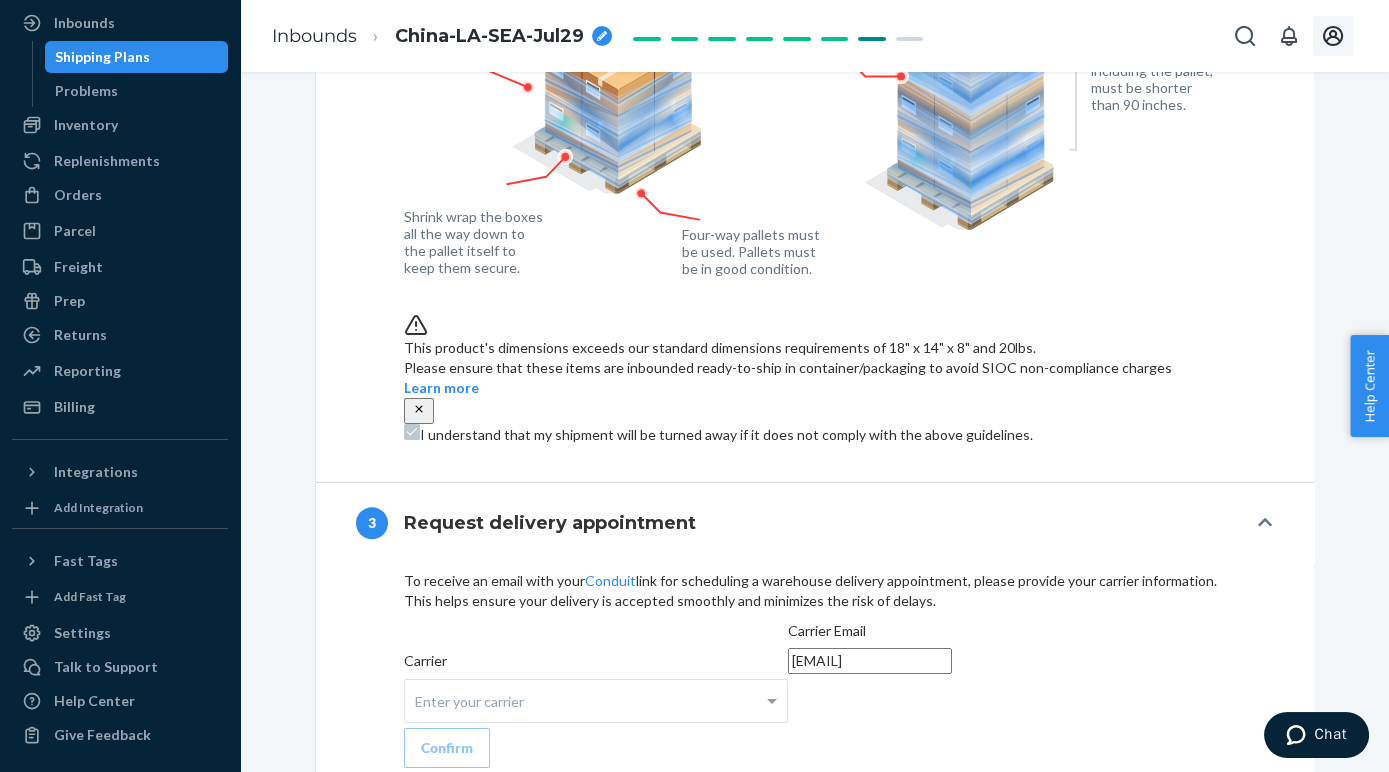 scroll, scrollTop: 1803, scrollLeft: 0, axis: vertical 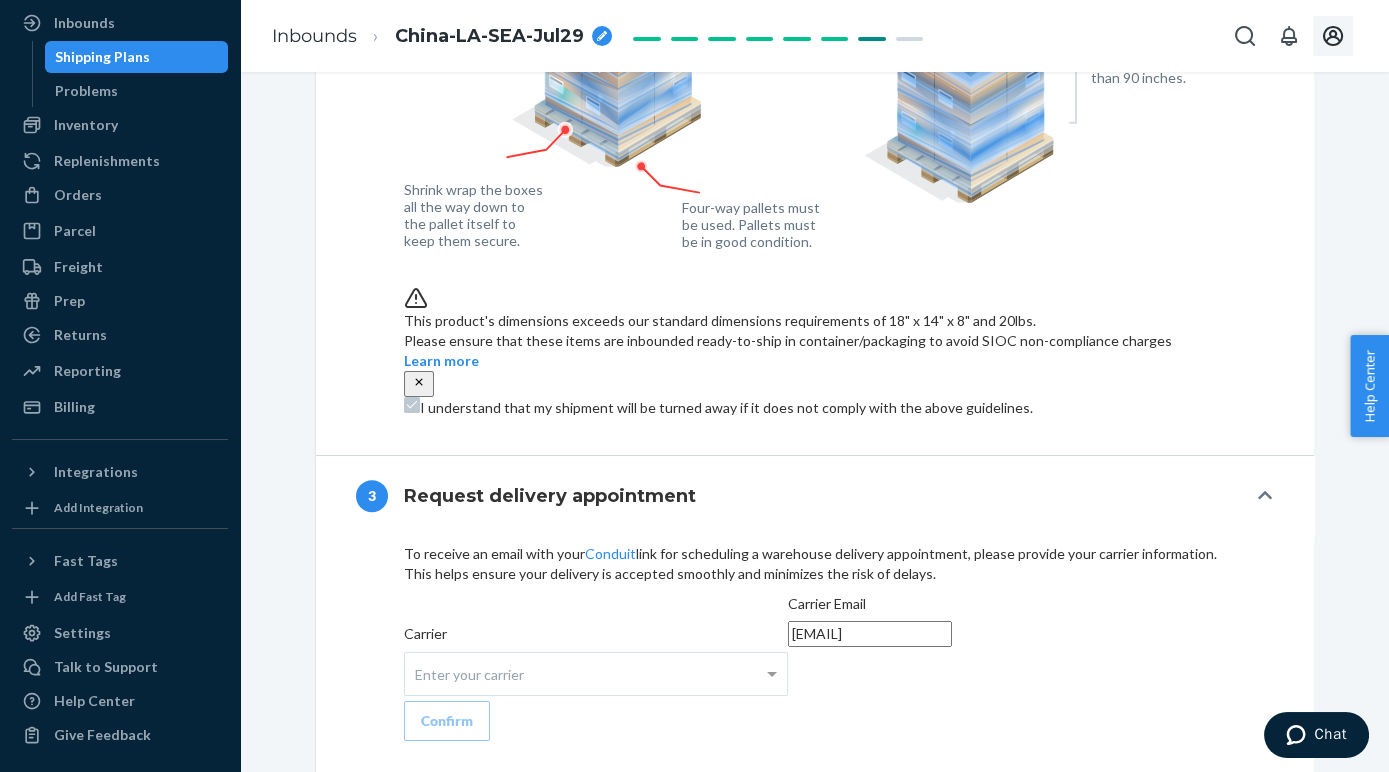 click on "To receive an email with your Conduit link for scheduling a warehouse delivery appointment, please provide your carrier information. This helps ensure your delivery is accepted smoothly and minimizes the risk of delays." at bounding box center (815, 564) 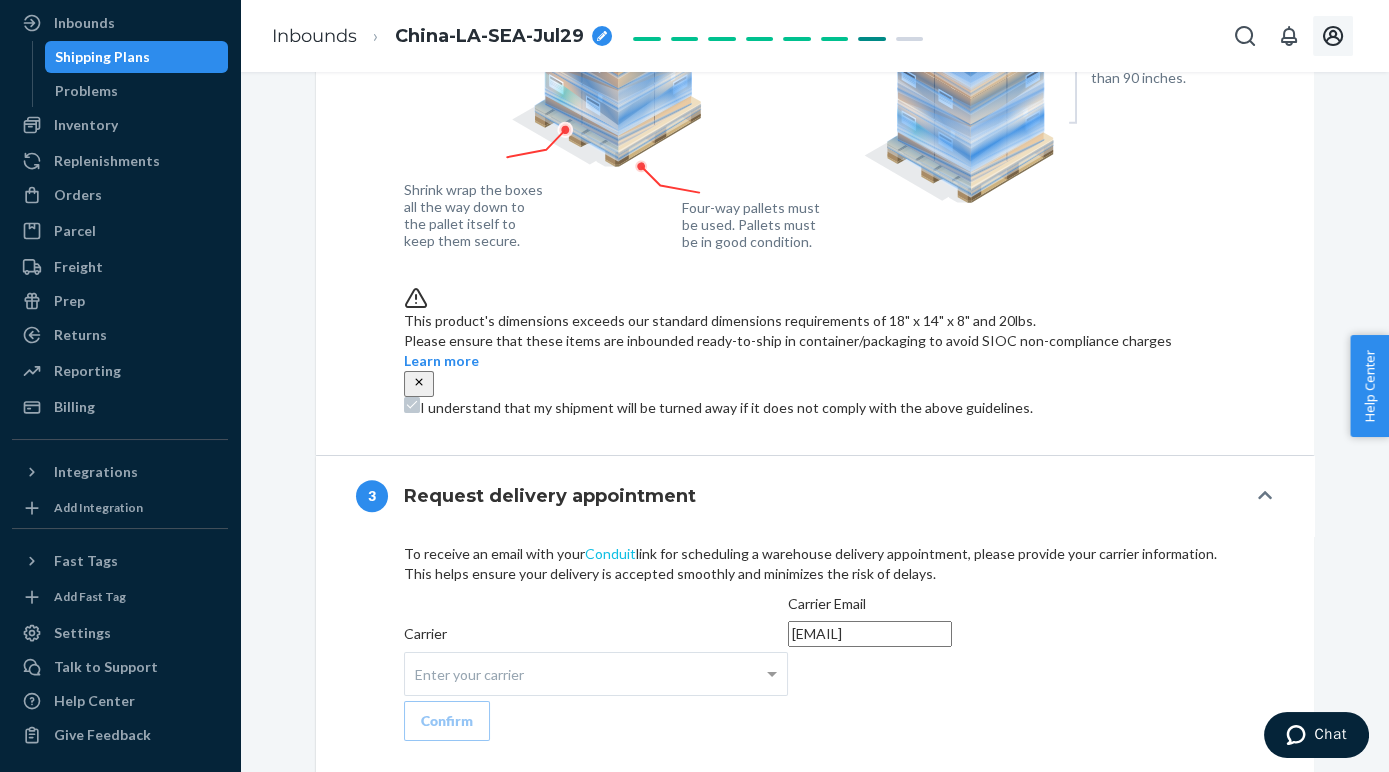 click on "Conduit" at bounding box center [610, 553] 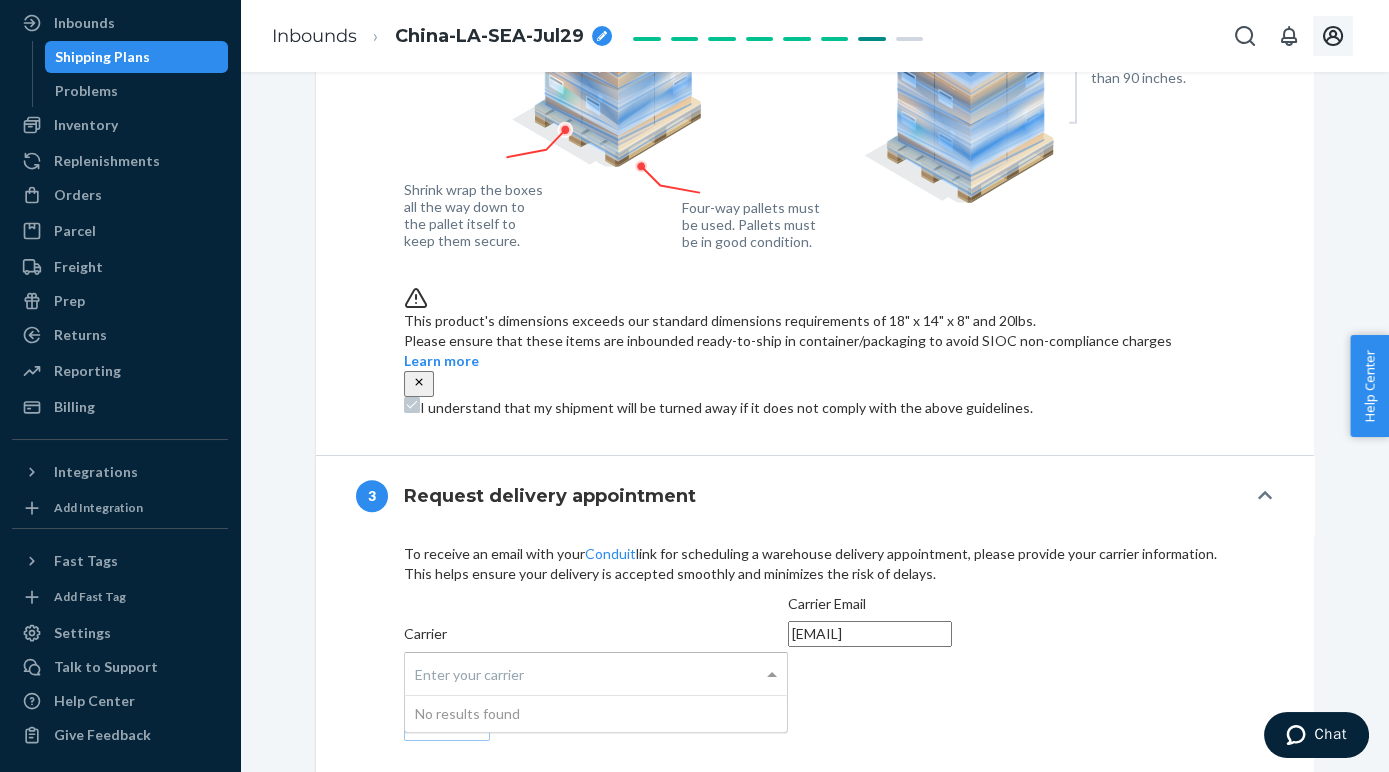 click on "Enter your carrier" at bounding box center [596, 674] 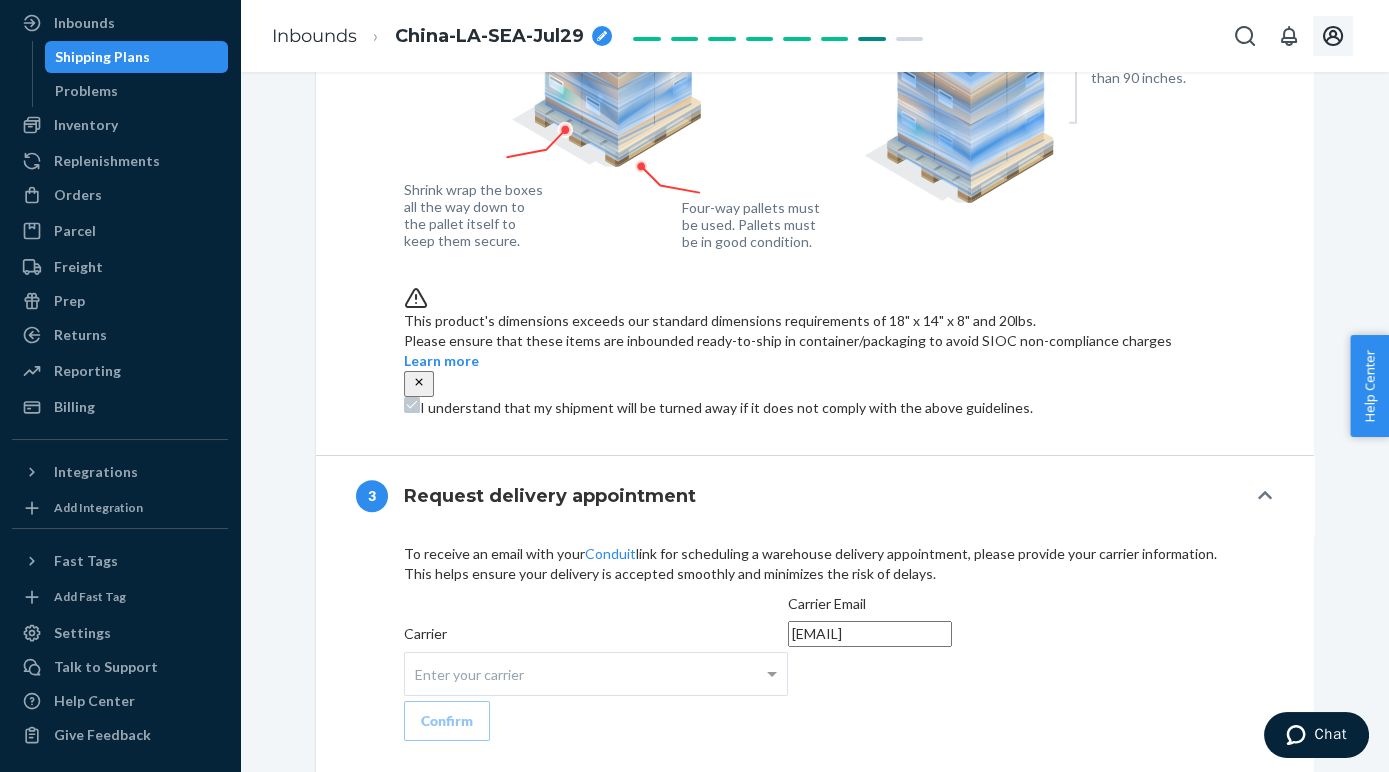 click on "To receive an email with your Conduit link for scheduling a warehouse delivery appointment, please provide your carrier information. This helps ensure your delivery is accepted smoothly and minimizes the risk of delays. Carrier Enter your carrier Carrier Email [EMAIL] Confirm" at bounding box center [815, 642] 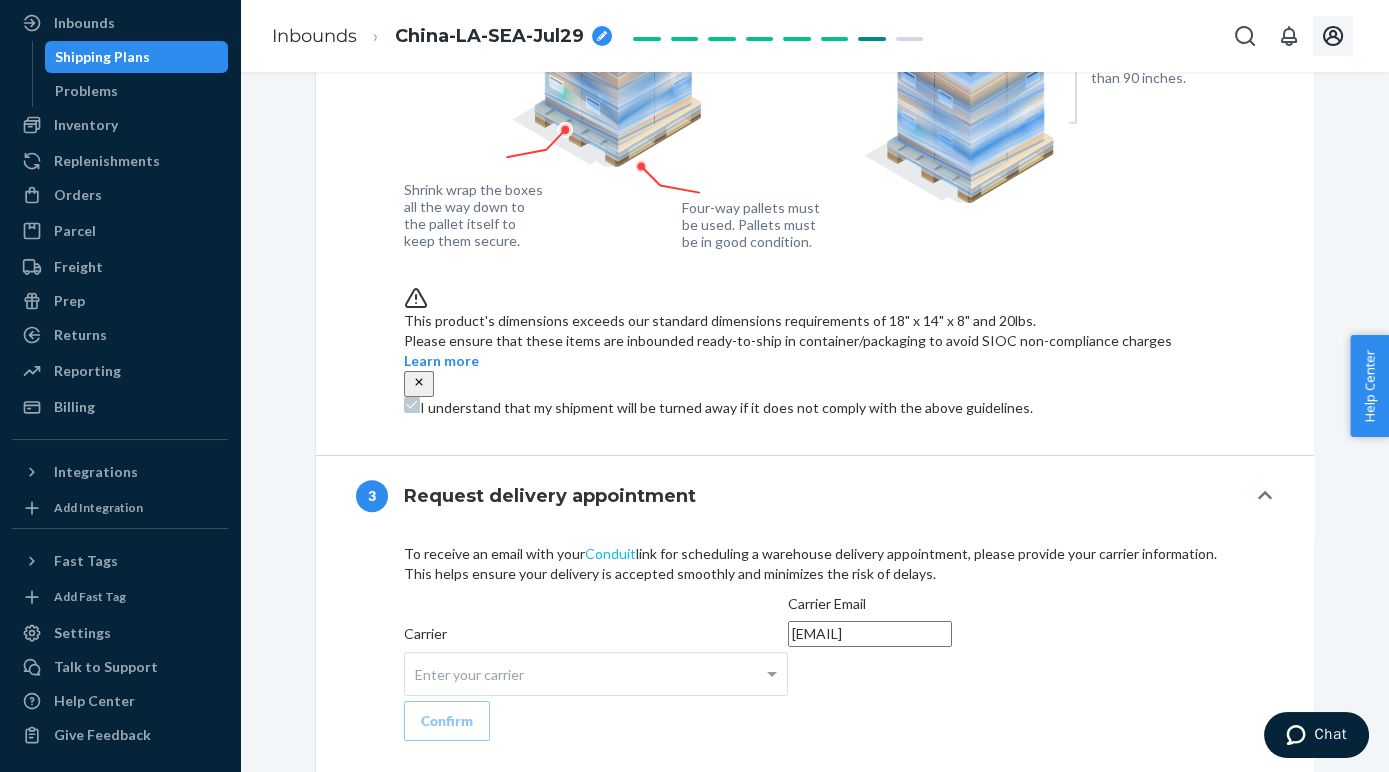 click on "Conduit" at bounding box center [610, 553] 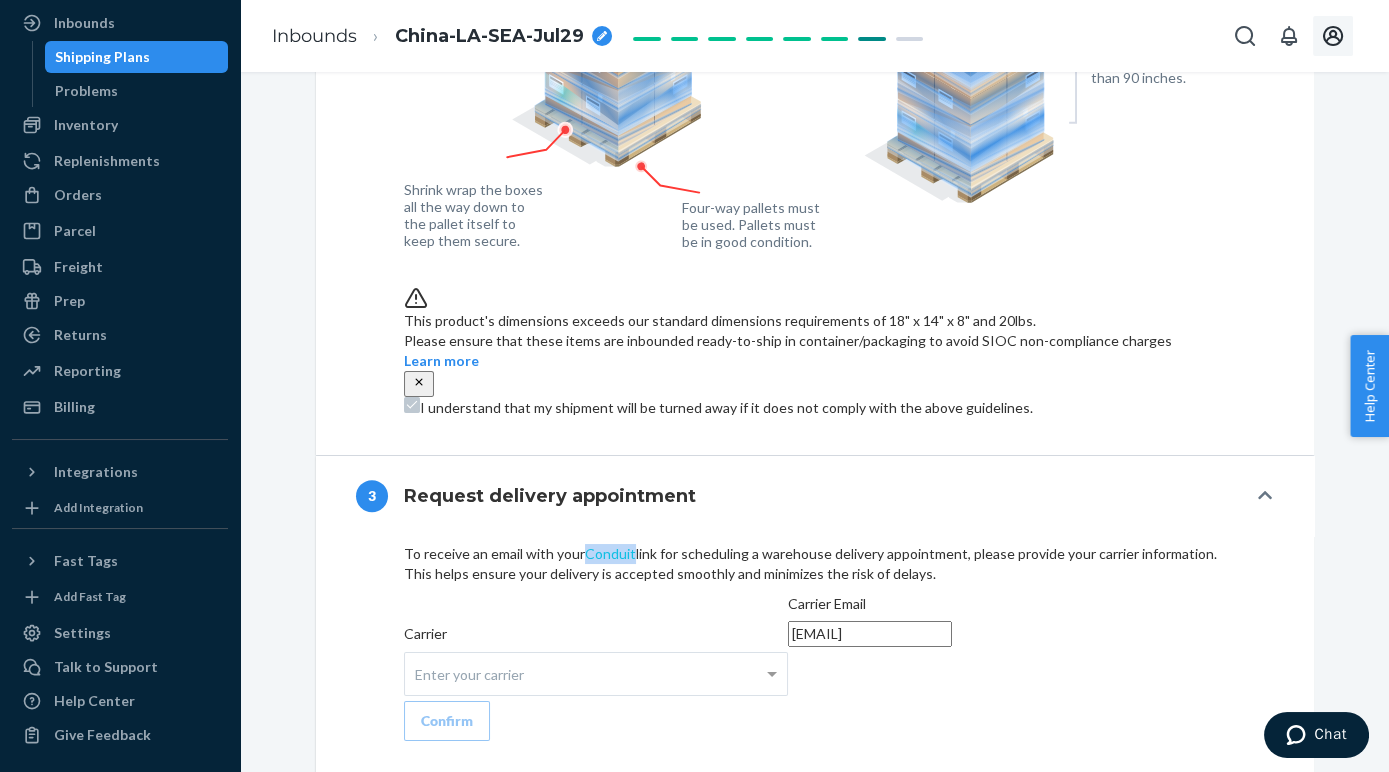 click on "Conduit" at bounding box center [610, 553] 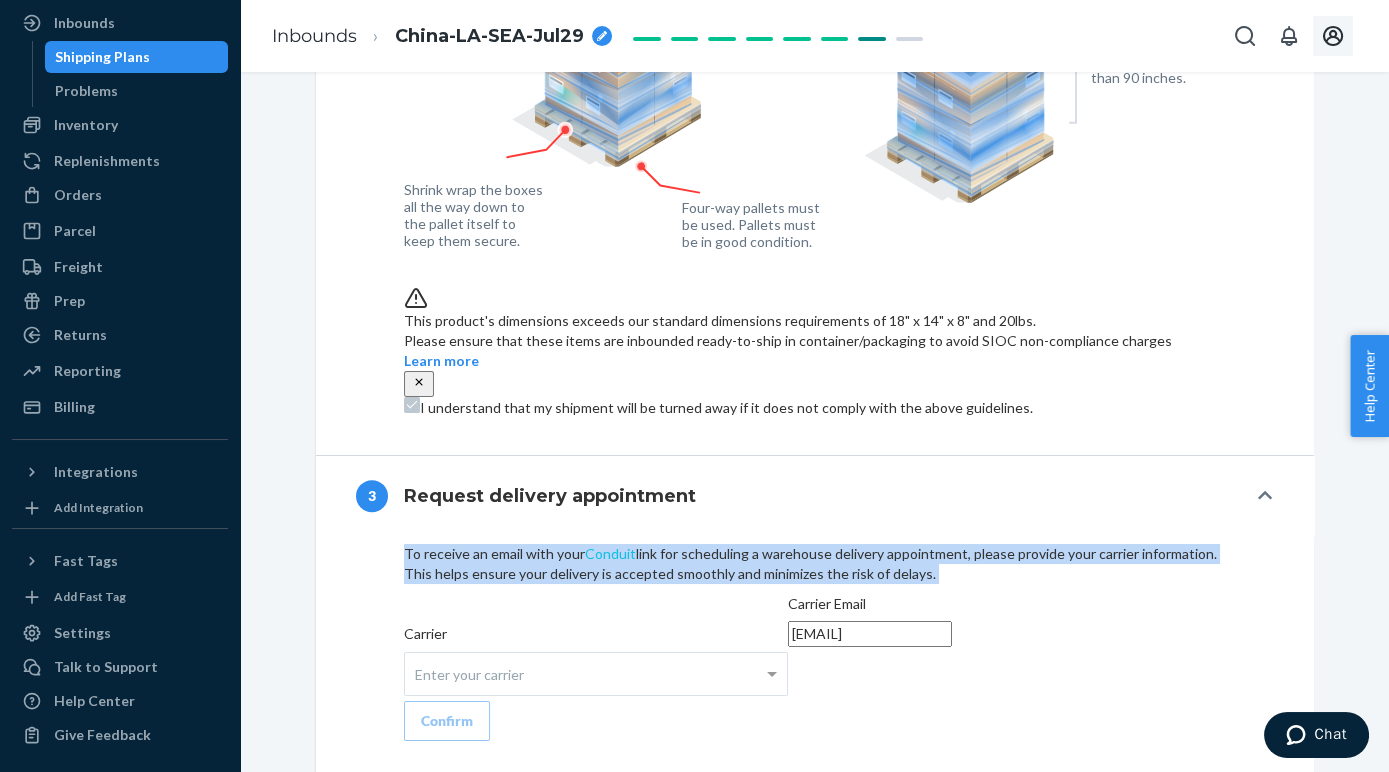 click on "Conduit" at bounding box center (610, 553) 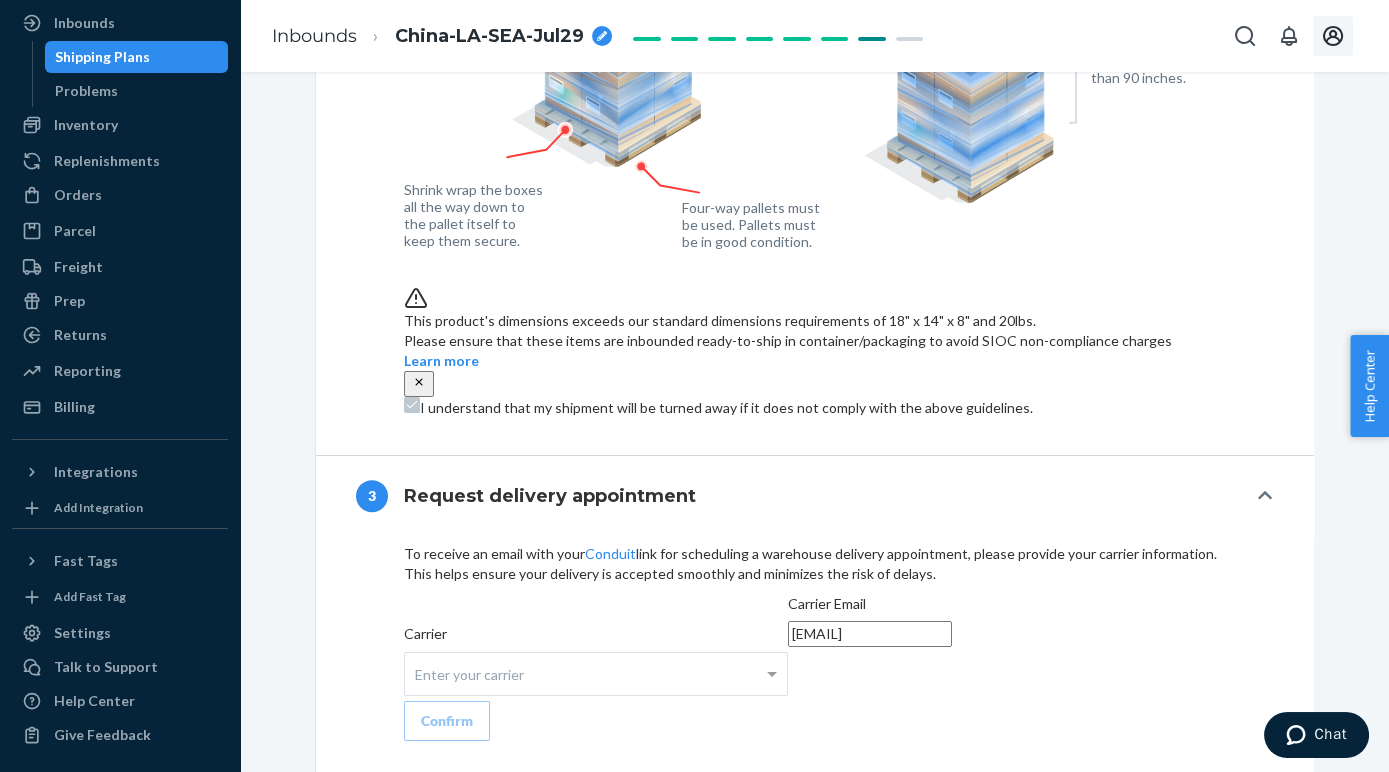click on "Carrier Enter your carrier" at bounding box center [596, 660] 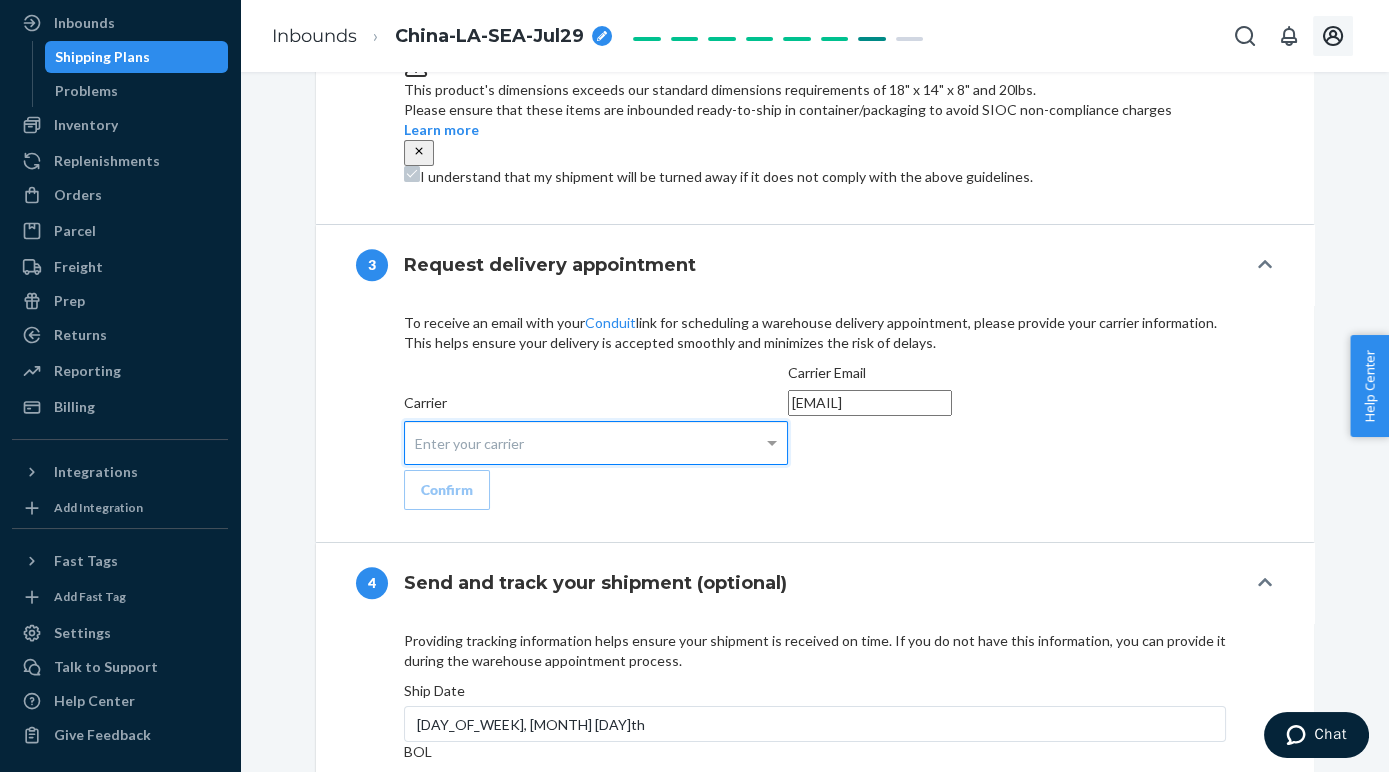 scroll, scrollTop: 2000, scrollLeft: 0, axis: vertical 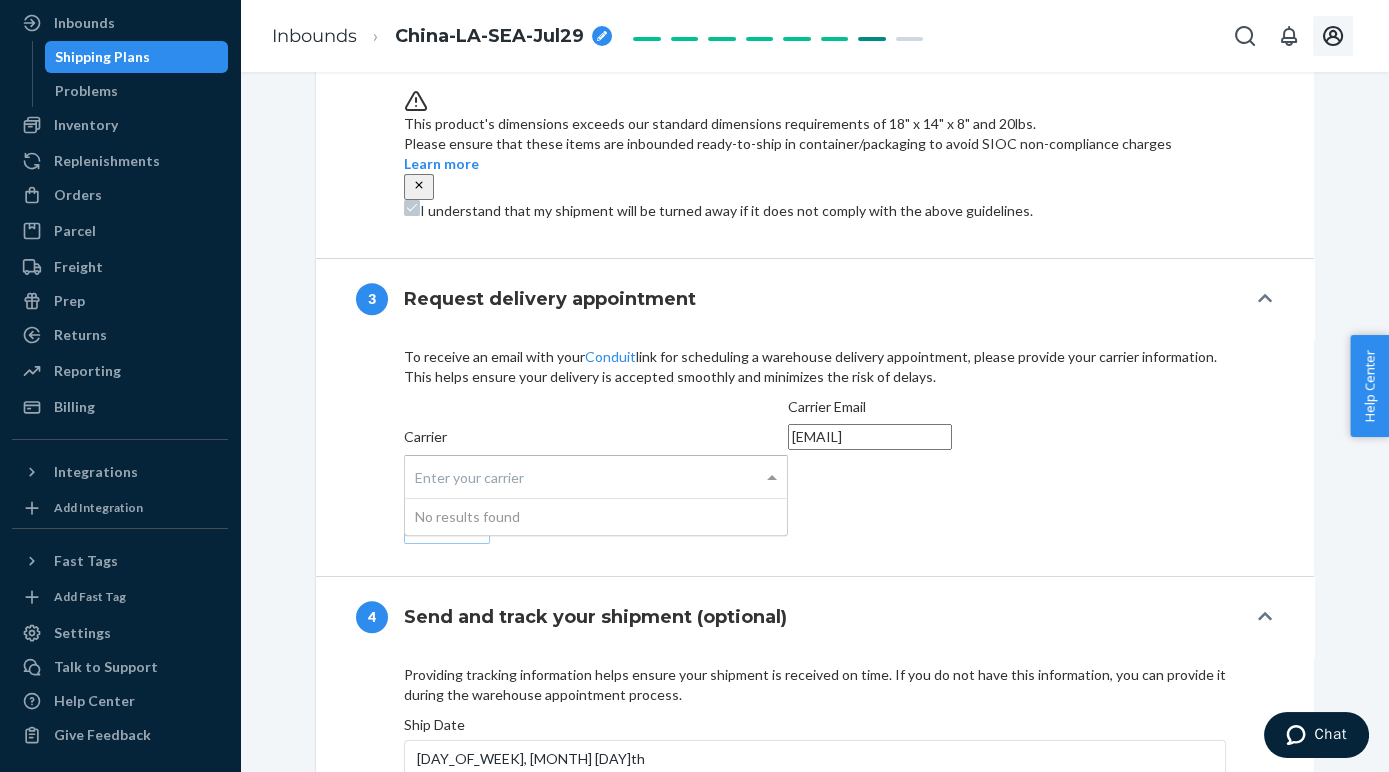 click at bounding box center (772, 477) 